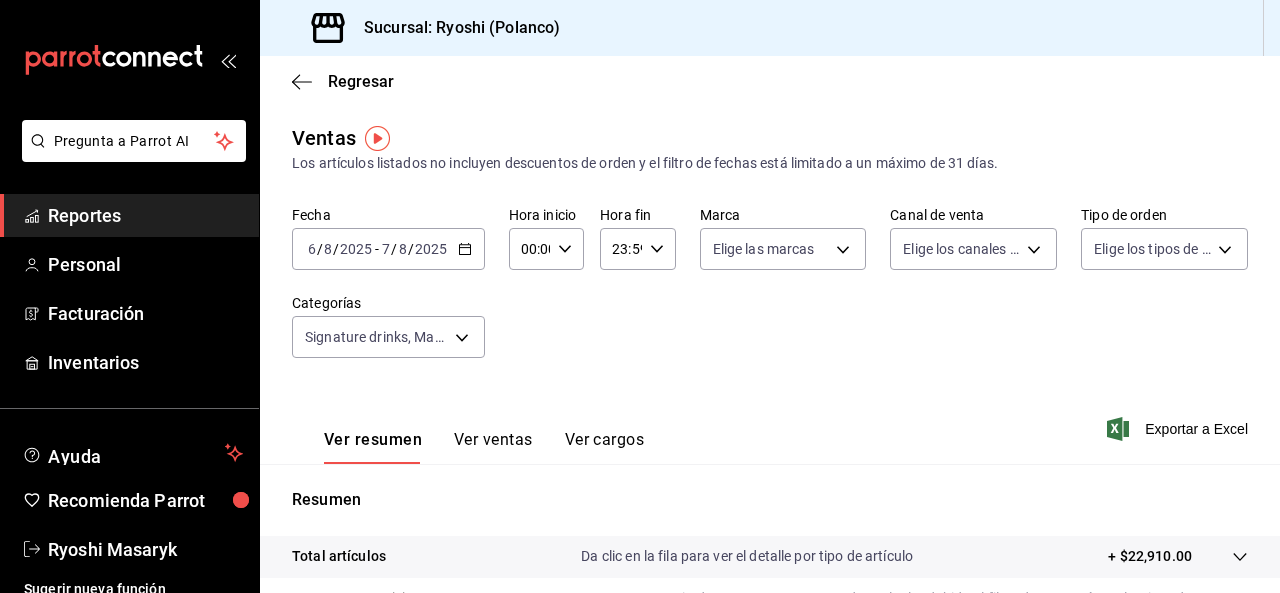 scroll, scrollTop: 0, scrollLeft: 0, axis: both 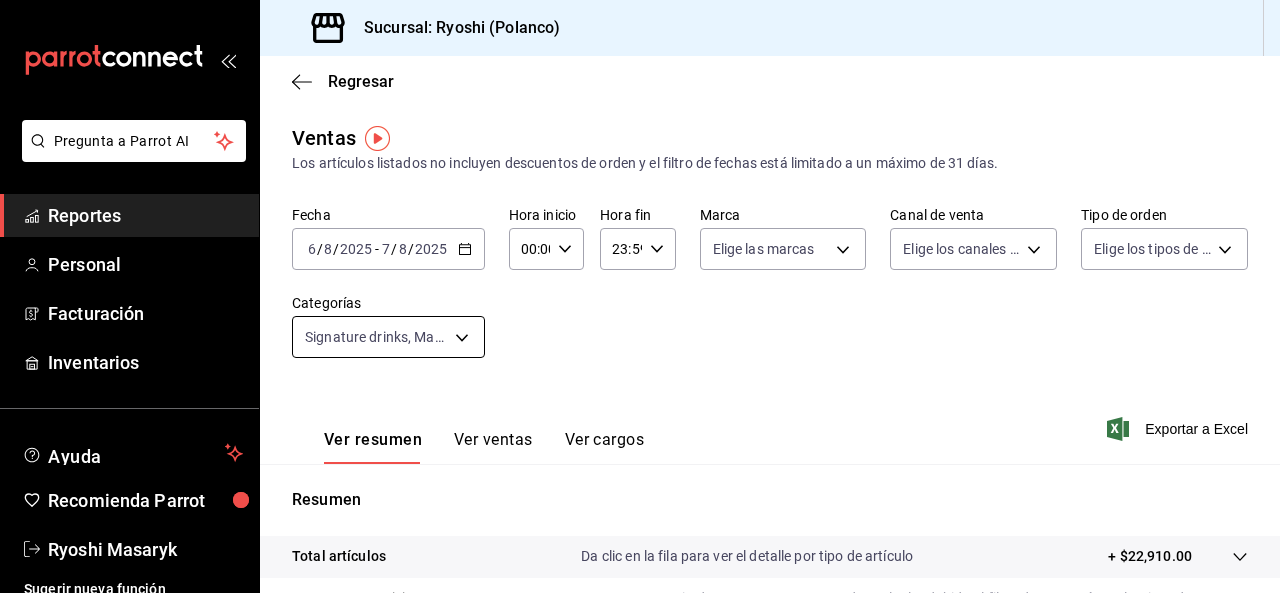 click on "Pregunta a Parrot AI Reportes   Personal   Facturación   Inventarios   Ayuda Recomienda Parrot   Ryoshi Masaryk   Sugerir nueva función   Sucursal: Ryoshi ([CITY]) Regresar Ventas Los artículos listados no incluyen descuentos de orden y el filtro de fechas está limitado a un máximo de 31 días. Fecha [DATE] [DATE] / [DATE] [DATE] - [DATE] [DATE] / [DATE] [DATE] Hora inicio 00:00 Hora inicio Hora fin 23:59 Hora fin Marca Elige las marcas Canal de venta Elige los canales de venta Tipo de orden Elige los tipos de orden Categorías Signature drinks, Martinis, Classics cocktails [UUID],[UUID],[UUID] Ver resumen Ver ventas Ver cargos Exportar a Excel Resumen Total artículos Da clic en la fila para ver el detalle por tipo de artículo + $22,910.00 Cargos por servicio  Sin datos por que no se pueden calcular debido al filtro de categorías seleccionado Venta bruta = $22,910.00 Descuentos totales Certificados de regalo Venta total" at bounding box center (640, 296) 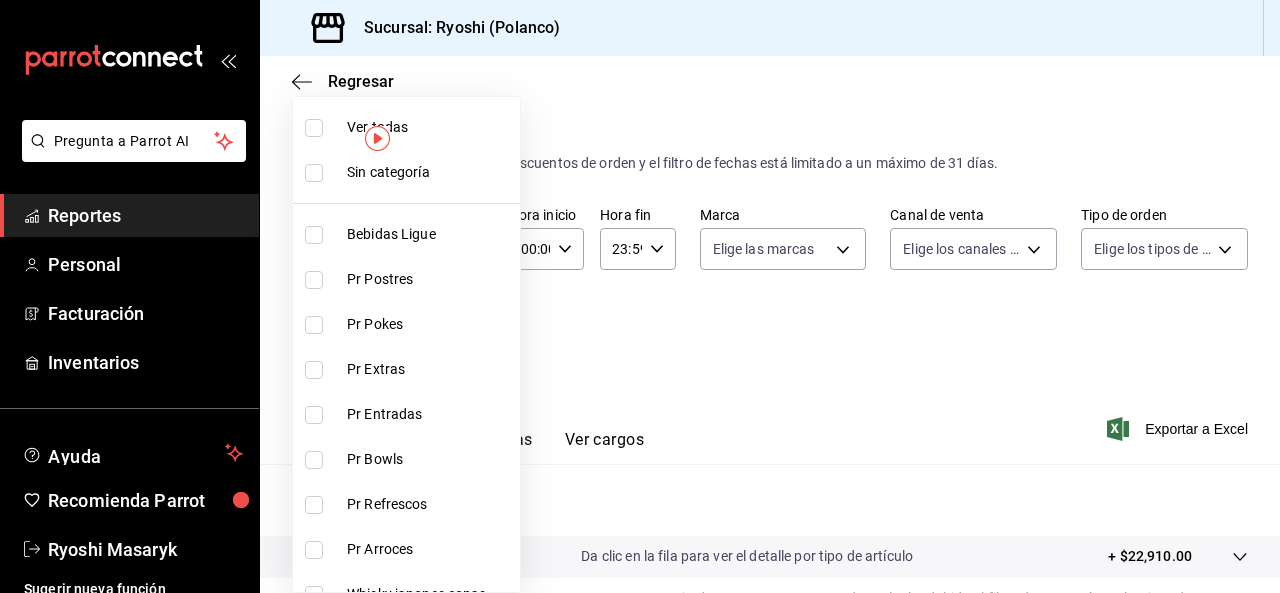 click at bounding box center (314, 128) 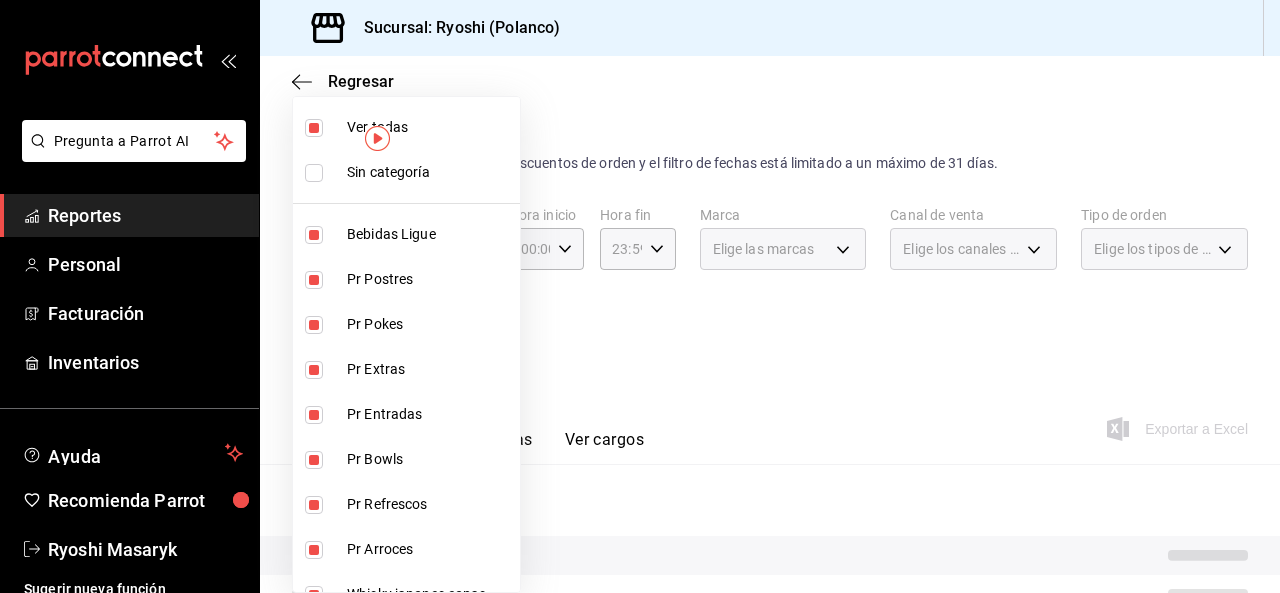 click at bounding box center [314, 128] 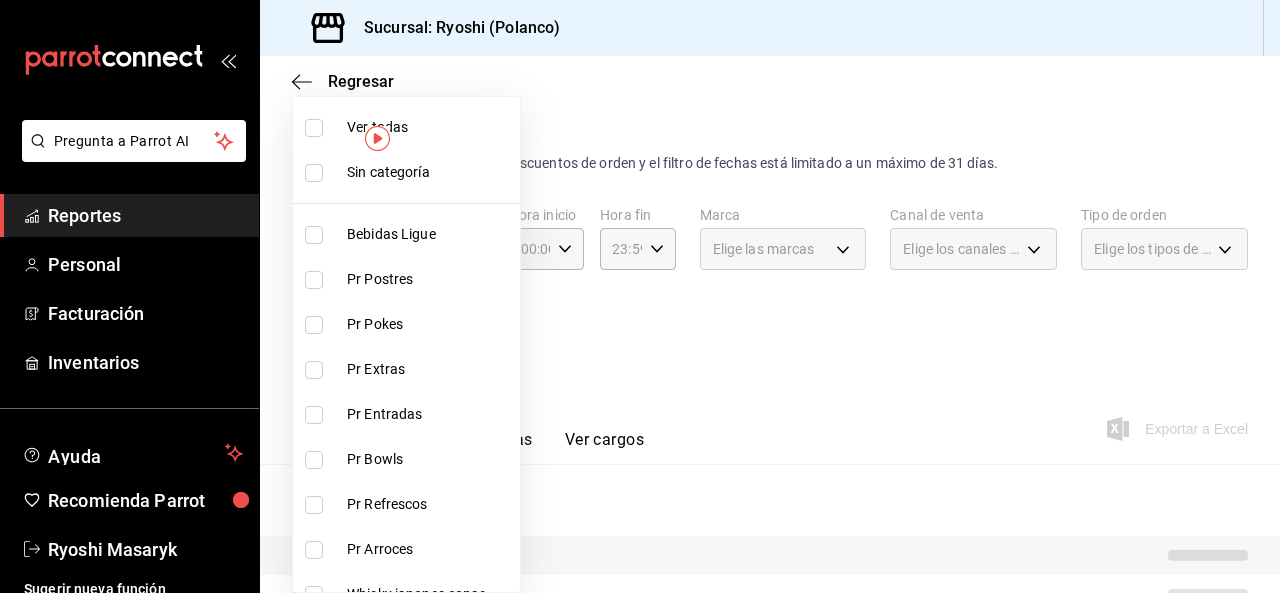 click at bounding box center (640, 296) 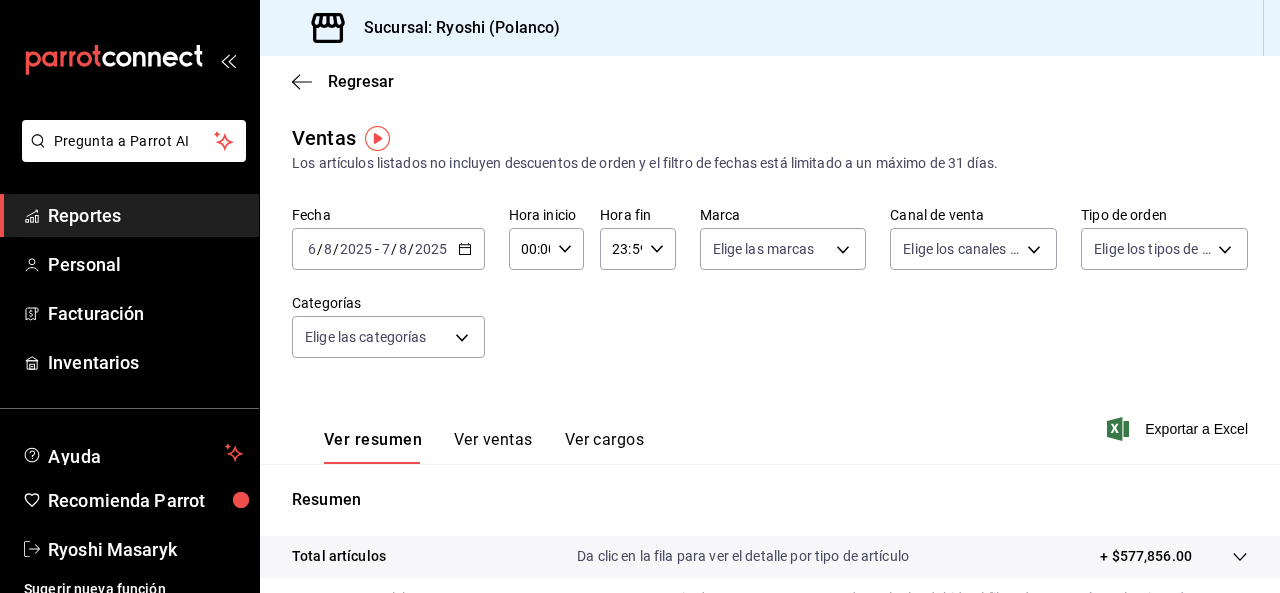 click on "[DATE] [DATE] / [DATE] [DATE] - [DATE] [DATE] / [DATE] [DATE]" at bounding box center (388, 249) 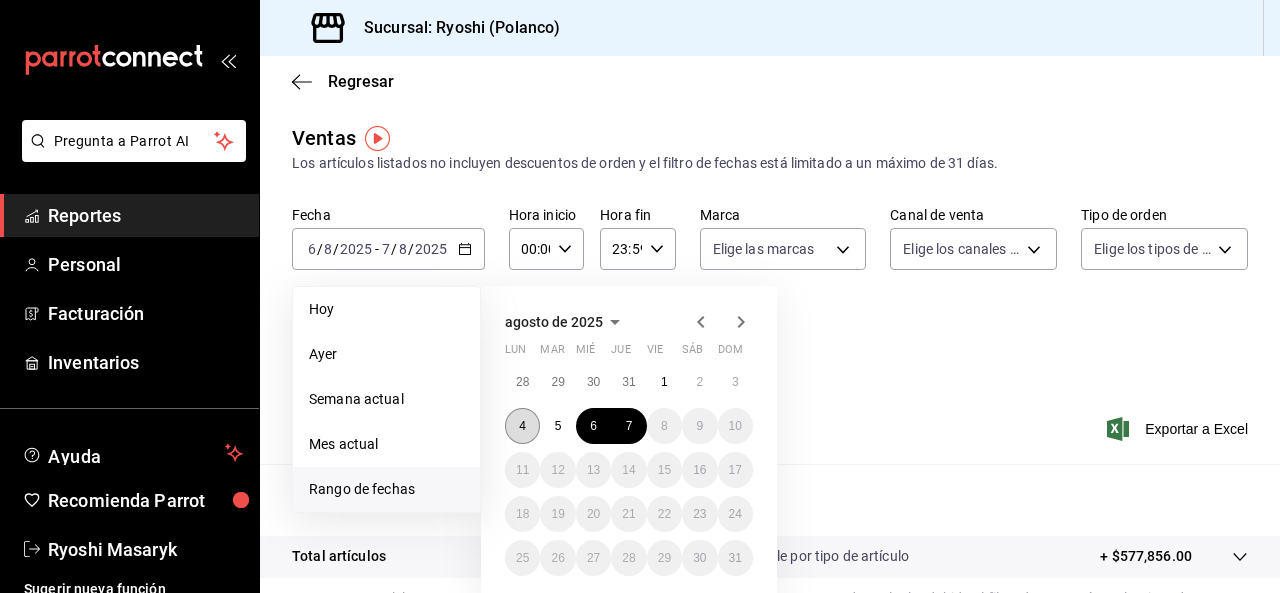 click on "4" at bounding box center [522, 426] 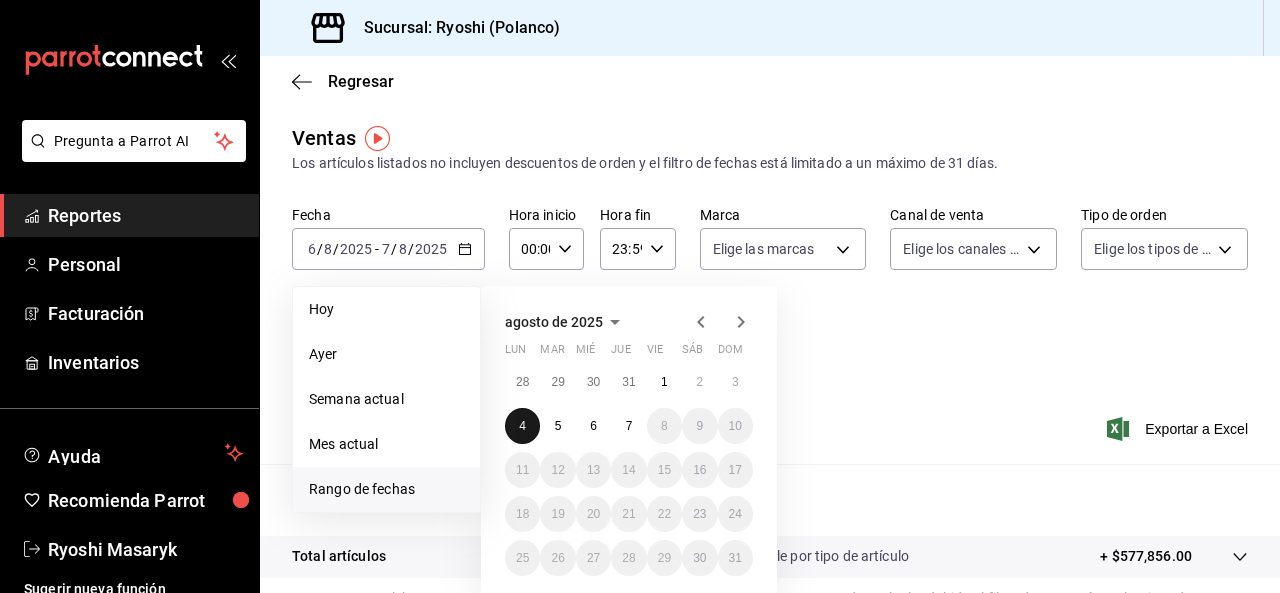 click on "4" at bounding box center [522, 426] 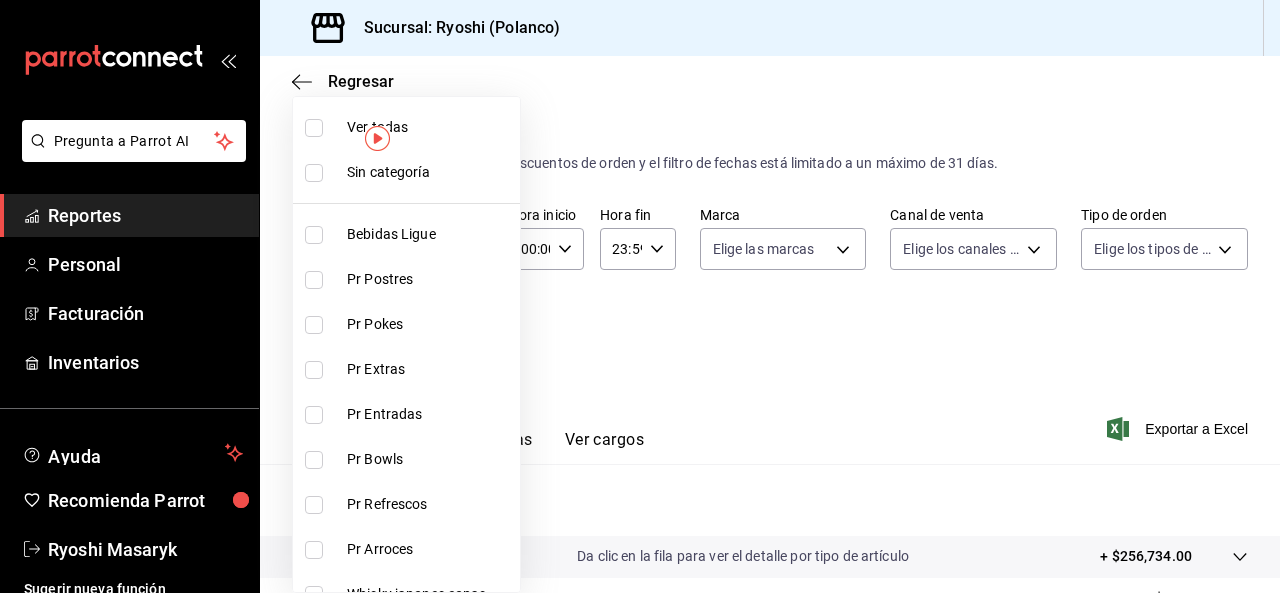 click on "Pregunta a Parrot AI Reportes   Personal   Facturación   Inventarios   Ayuda Recomienda Parrot   Ryoshi Masaryk     Ir a video" at bounding box center [640, 296] 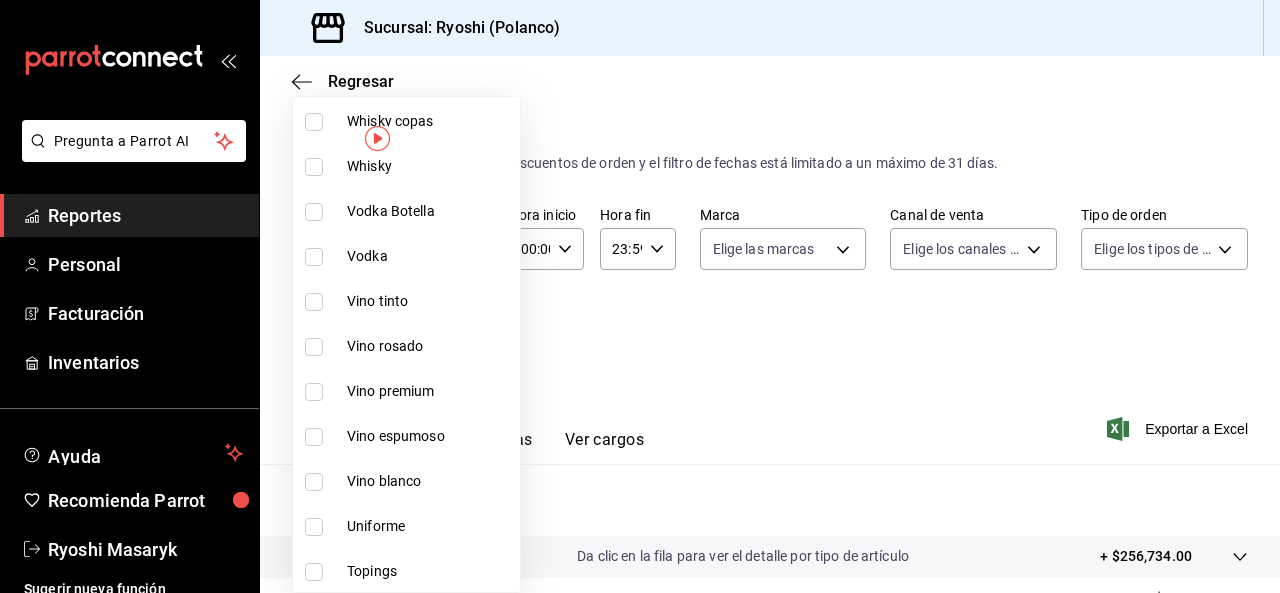 scroll, scrollTop: 565, scrollLeft: 0, axis: vertical 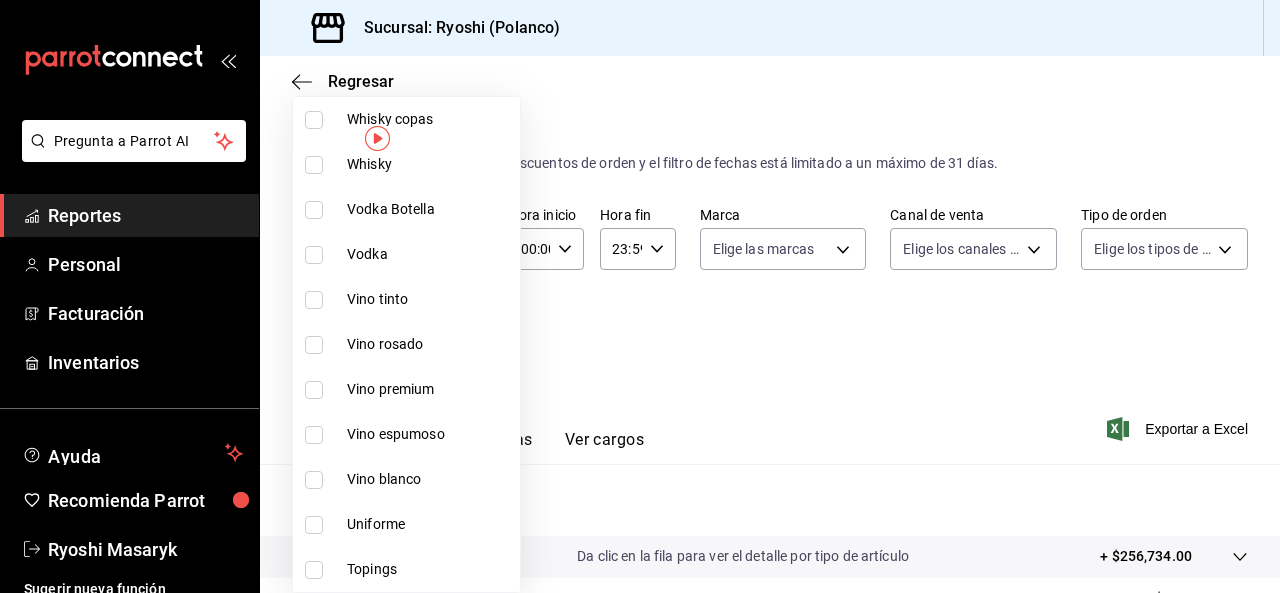 click at bounding box center [314, 300] 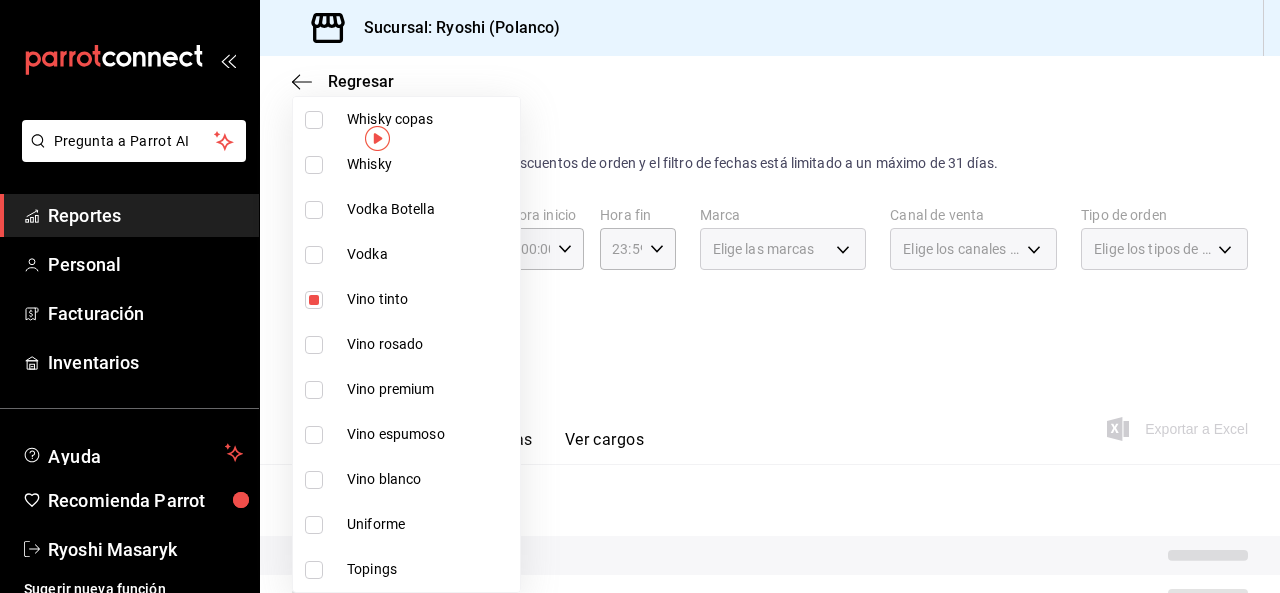 click at bounding box center (314, 345) 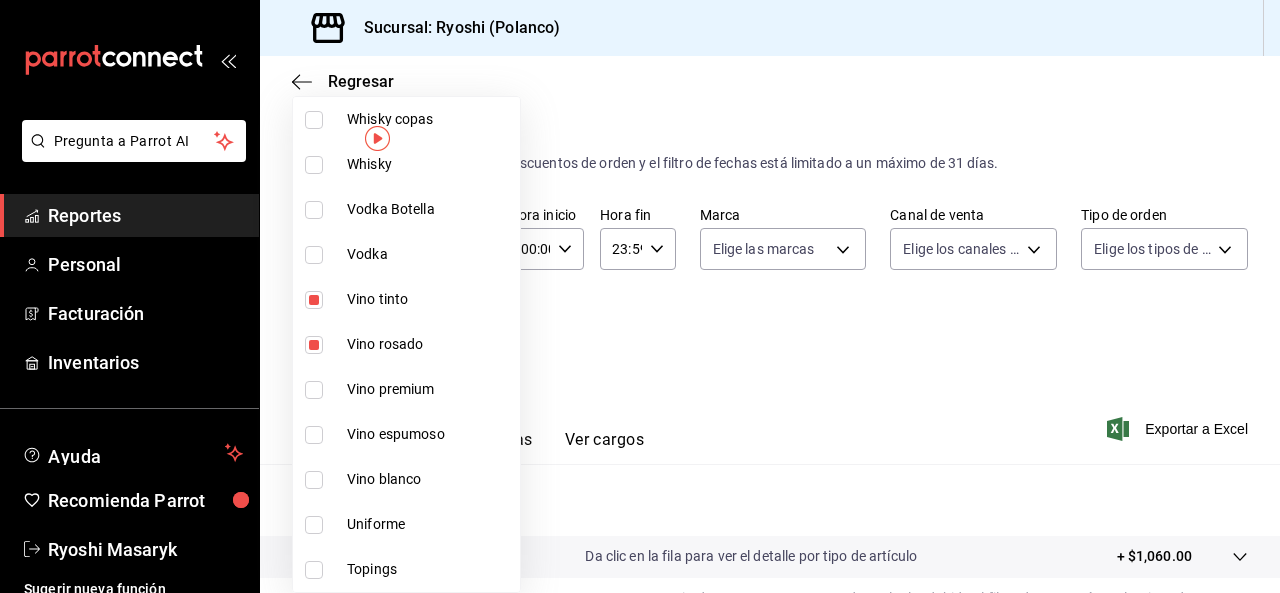 click at bounding box center (314, 390) 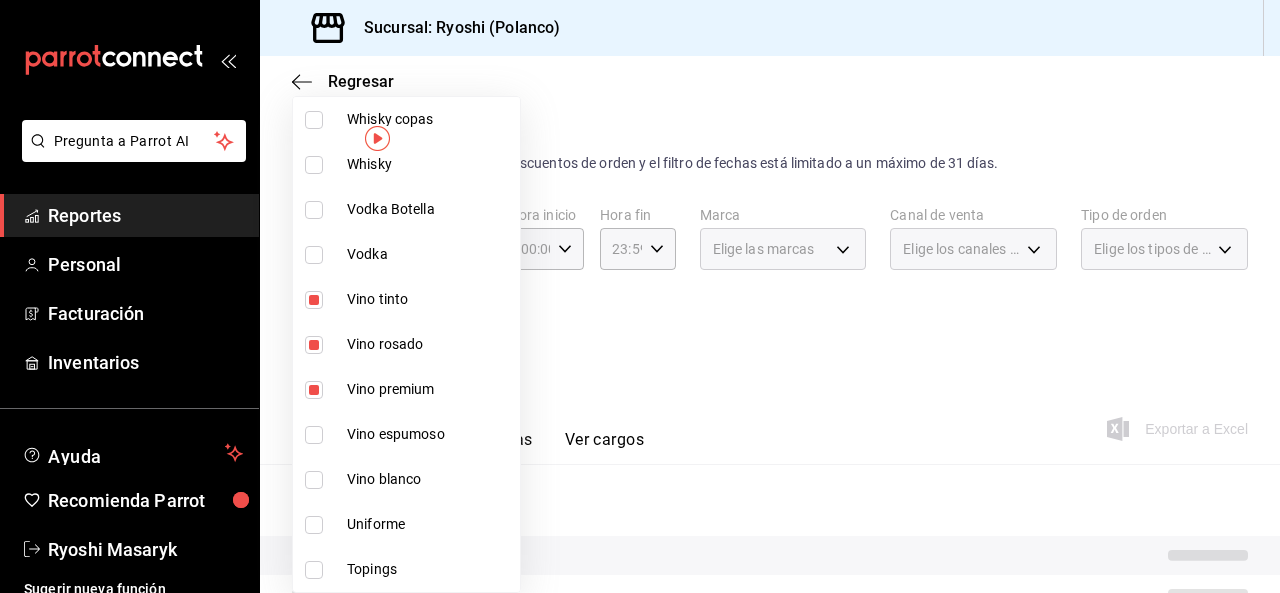 click at bounding box center [314, 435] 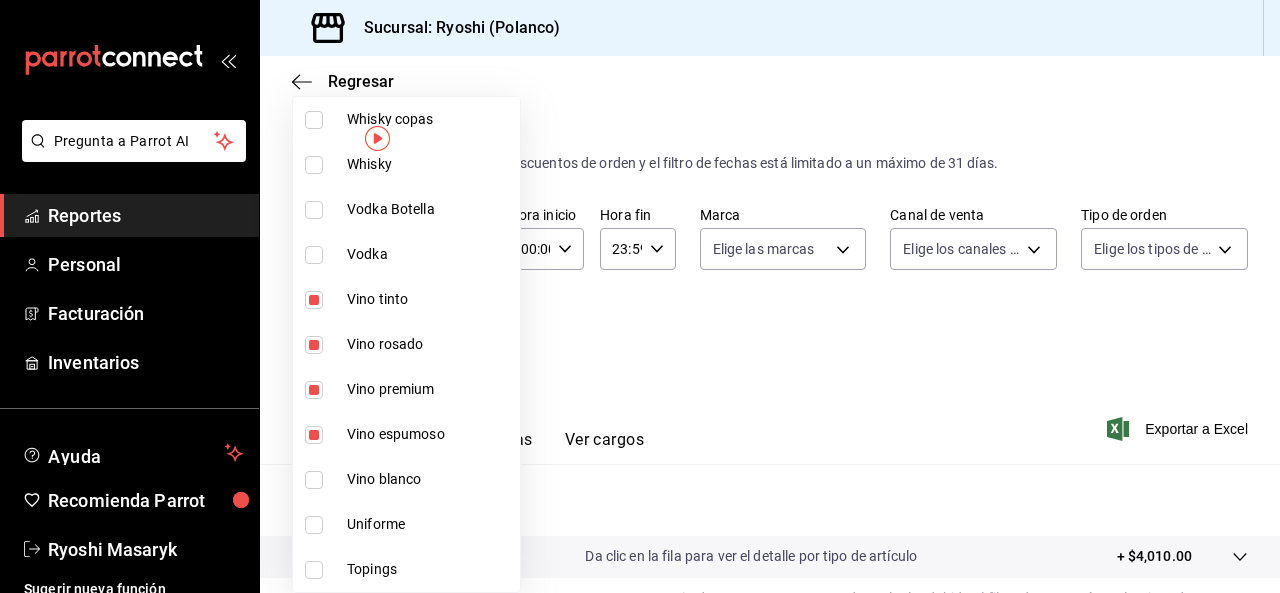 click at bounding box center (314, 480) 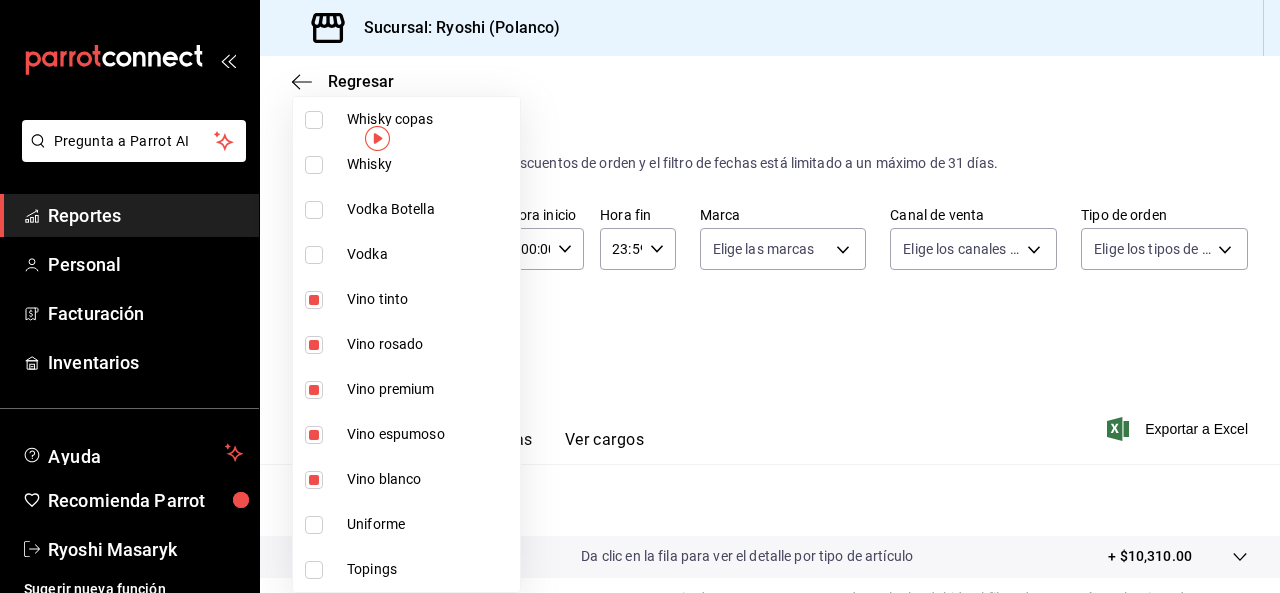 click at bounding box center [640, 296] 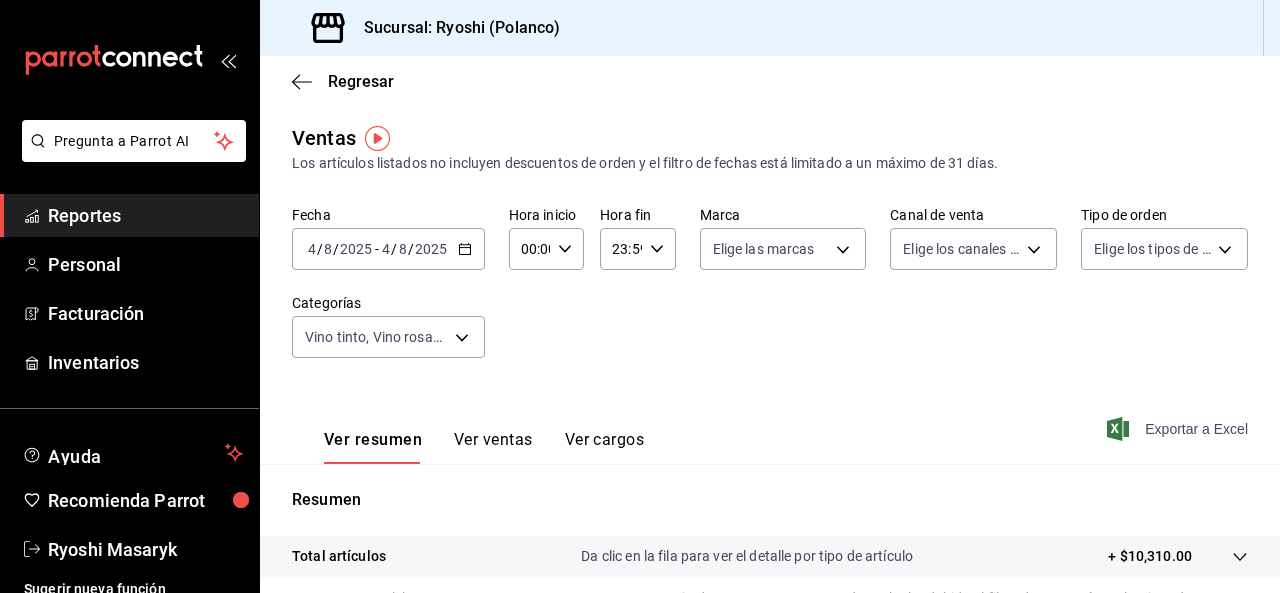 click on "Exportar a Excel" at bounding box center [1179, 429] 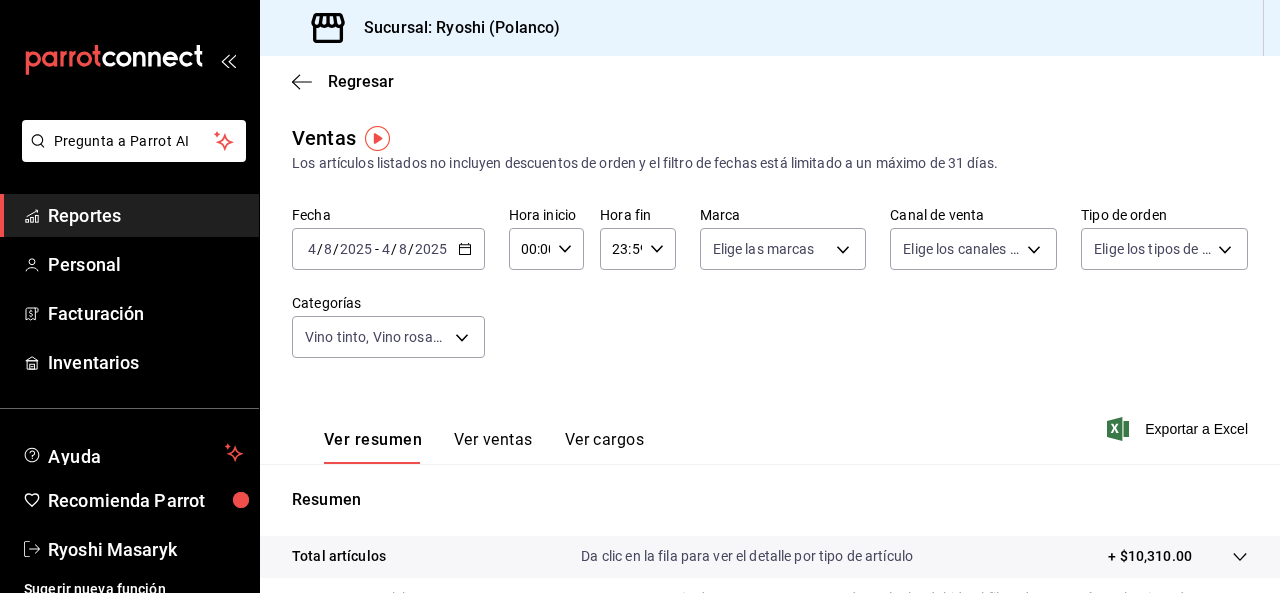 click 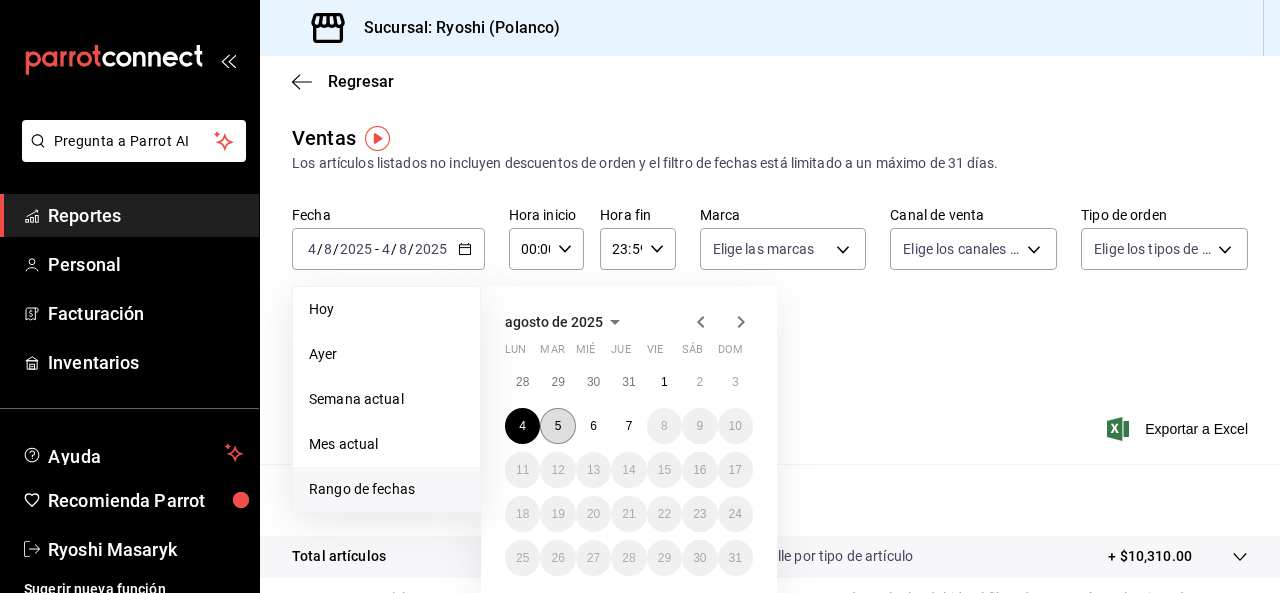 click on "5" at bounding box center [558, 426] 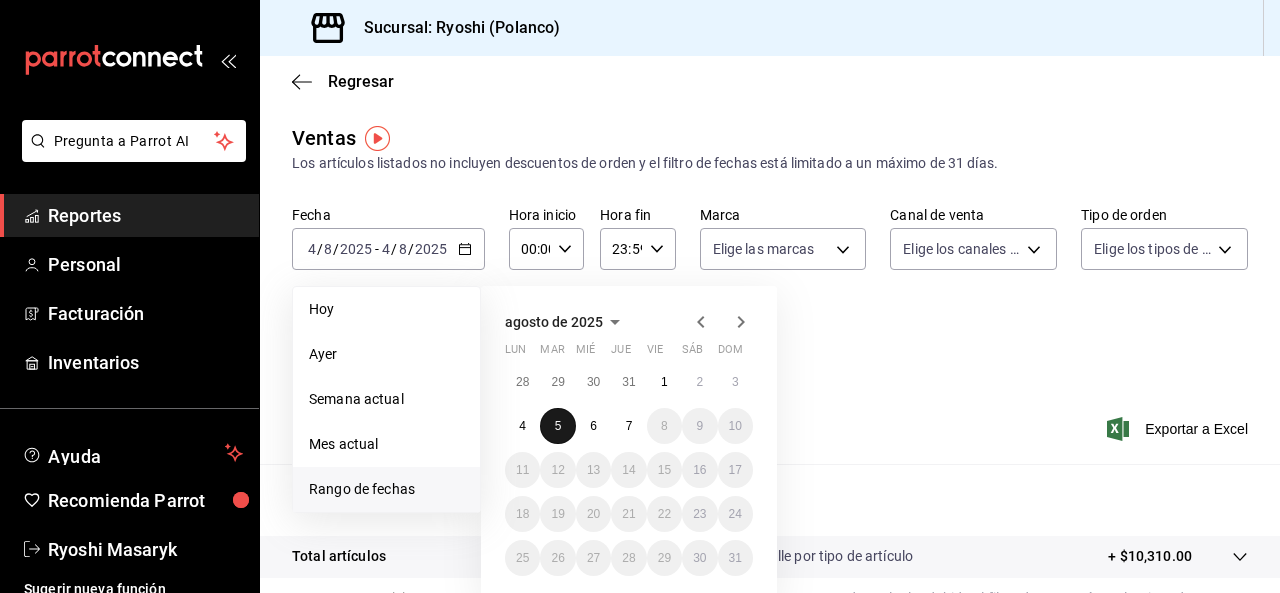click on "5" at bounding box center [558, 426] 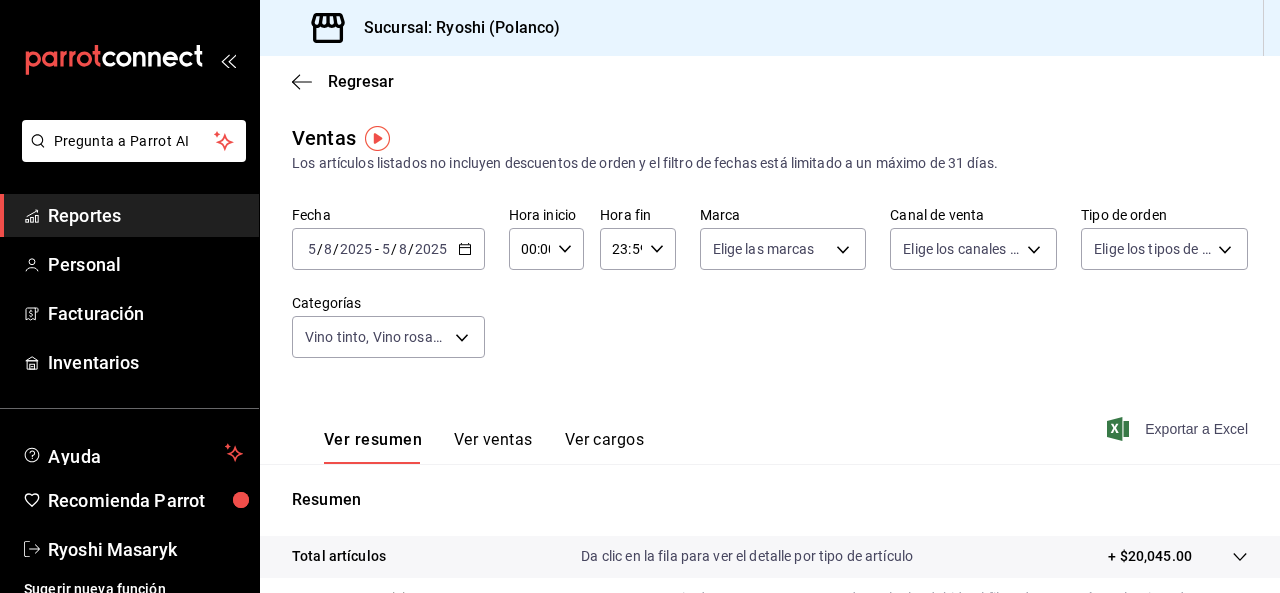 click on "Exportar a Excel" at bounding box center [1179, 429] 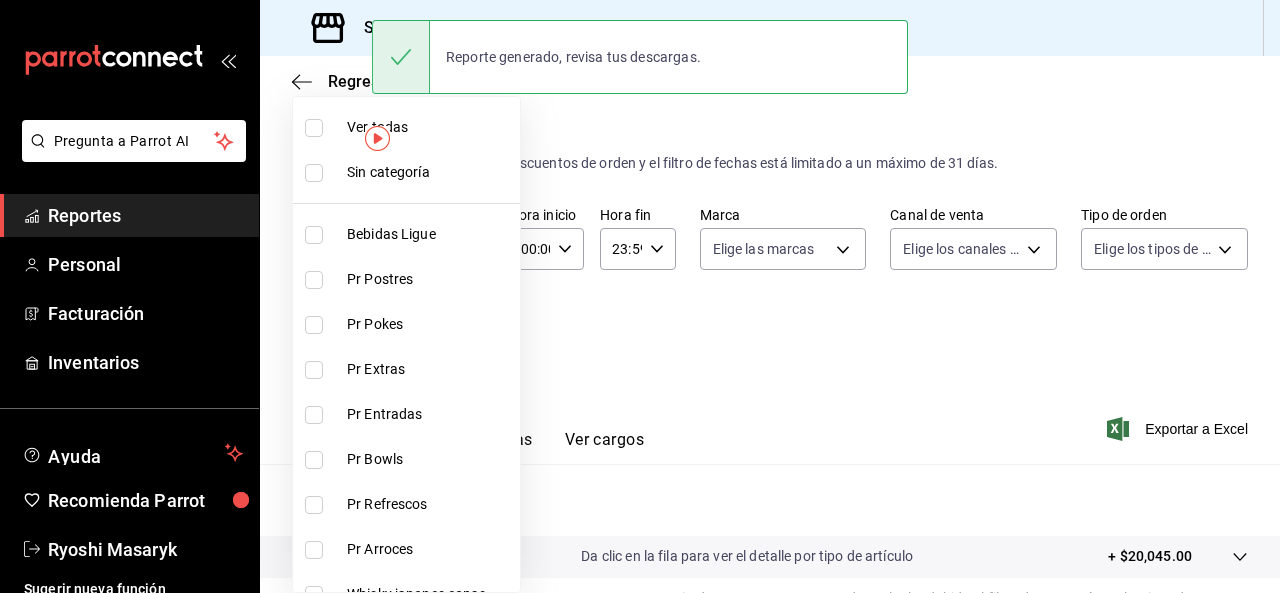 click on "Pregunta a Parrot AI Reportes   Personal   Facturación   Inventarios   Ayuda Recomienda Parrot   Ryoshi Masaryk   Sugerir nueva función   Sucursal: Ryoshi (Polanco) Regresar Ventas Los artículos listados no incluyen descuentos de orden y el filtro de fechas está limitado a un máximo de 31 días. Fecha [DATE] [DATE] / [DATE] [DATE] - [DATE] [DATE] / [DATE] [DATE] Hora inicio 00:00 Hora inicio Hora fin 23:59 Hora fin Marca Elige las marcas Canal de venta Elige los canales de venta Tipo de orden Elige los tipos de orden Categorías Vino tinto, Vino rosado, Vino premium, Vino espumoso, Vino blanco [UUID],[UUID],[UUID],[UUID],[UUID] Ver resumen Ver ventas Ver cargos Exportar a Excel Resumen Total artículos Da clic en la fila para ver el detalle por tipo de artículo + $20,045.00 Cargos por servicio Venta bruta = $20,045.00 Descuentos totales Certificados de regalo Reportes" at bounding box center [640, 296] 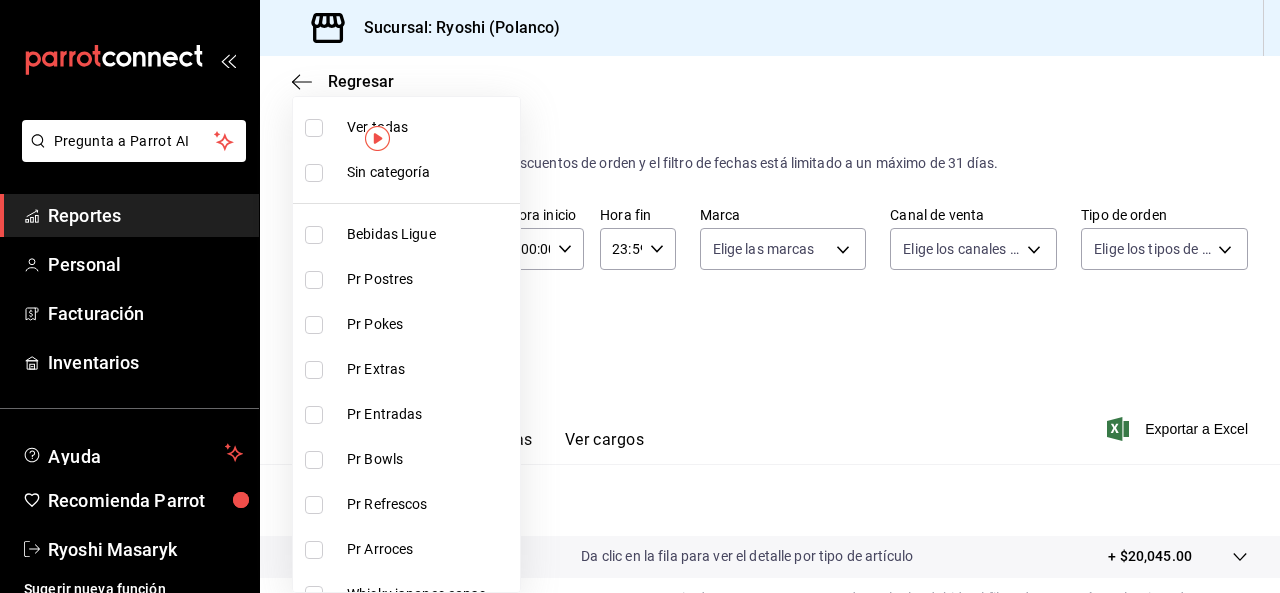 click at bounding box center (640, 296) 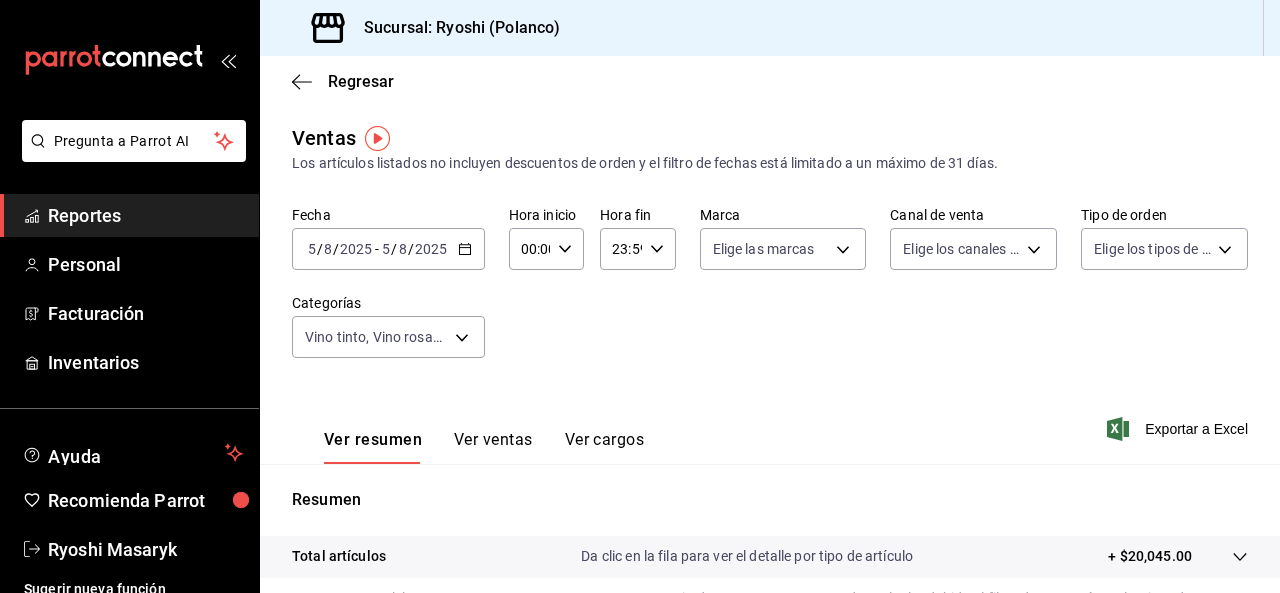 click 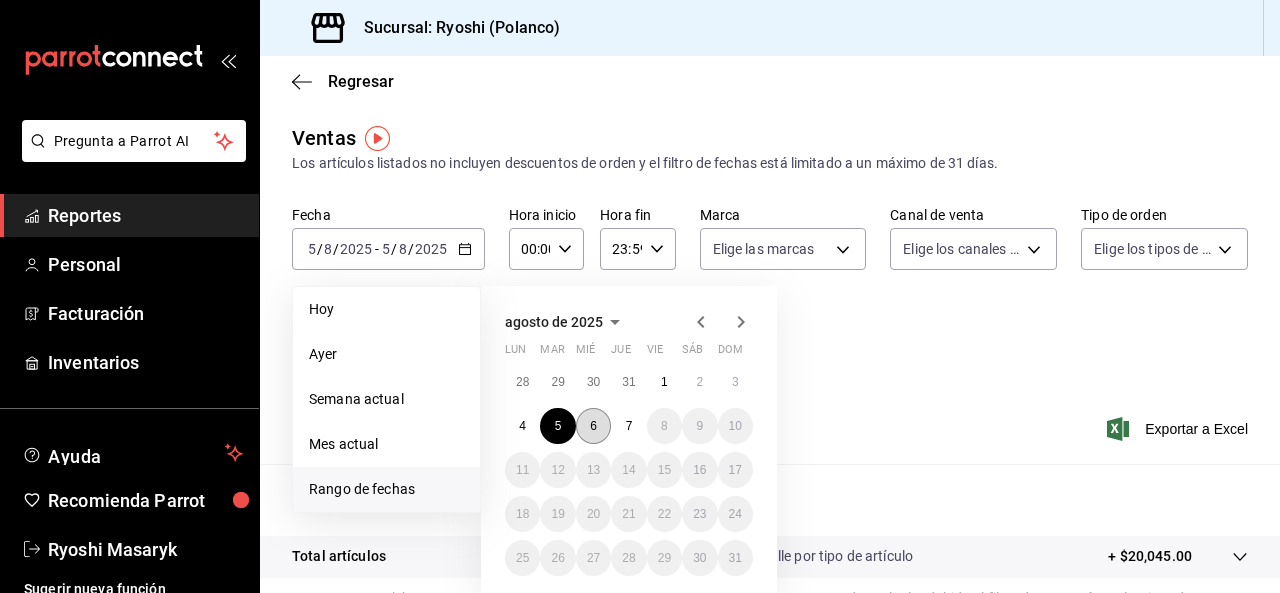 click on "6" at bounding box center (593, 426) 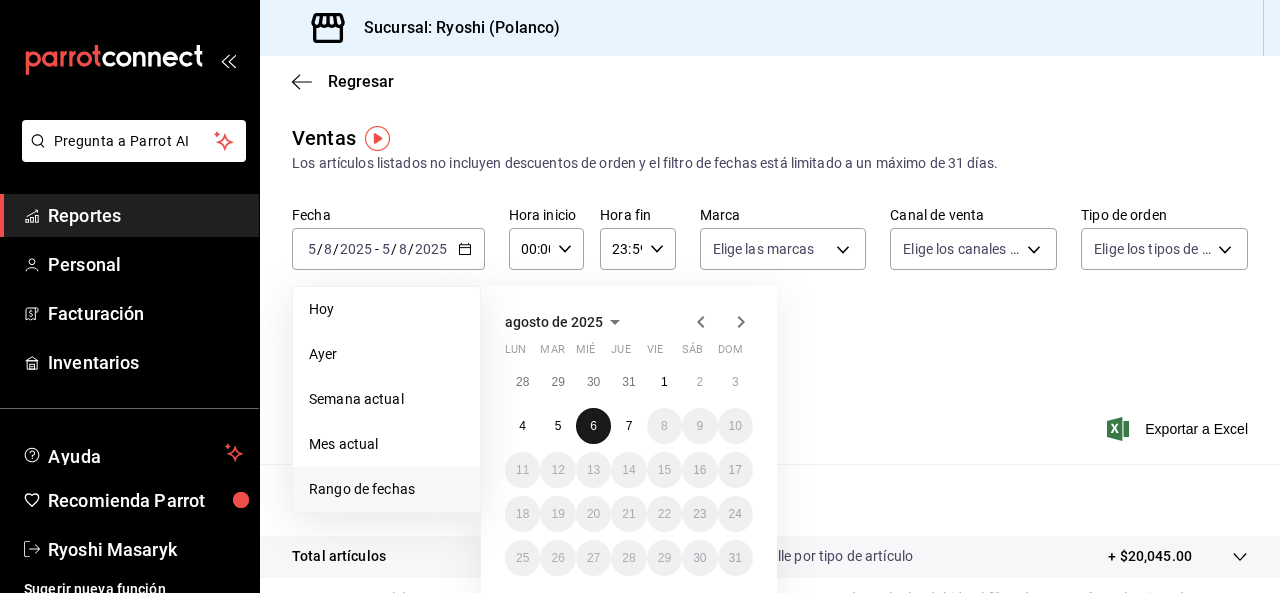 click on "6" at bounding box center [593, 426] 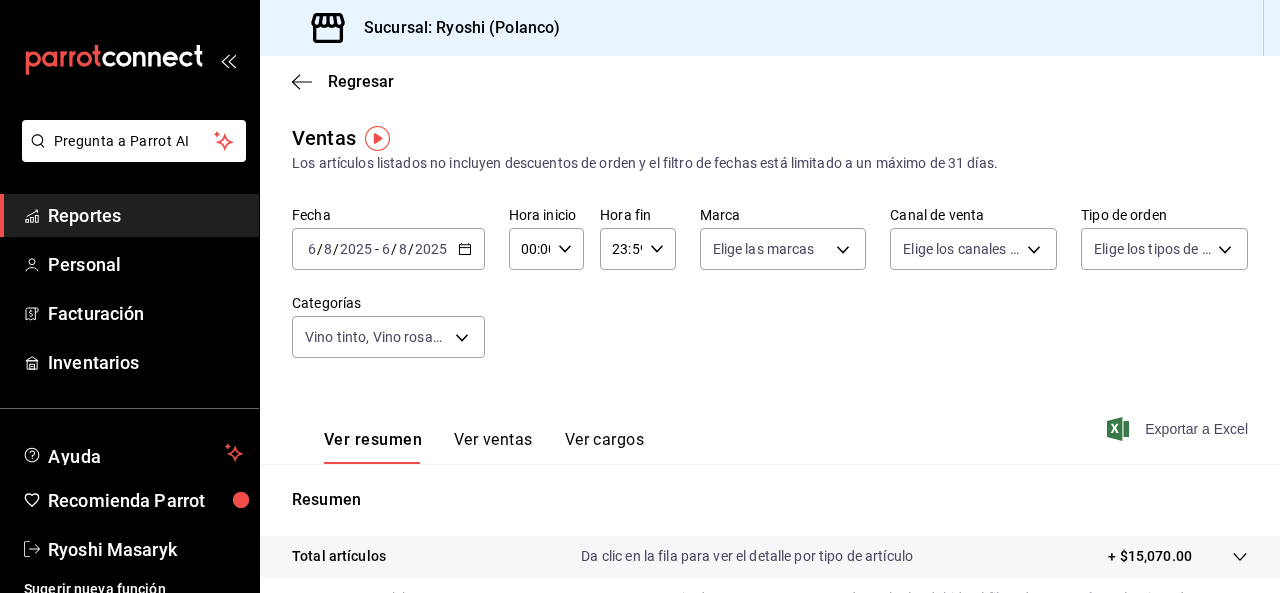click on "Exportar a Excel" at bounding box center (1179, 429) 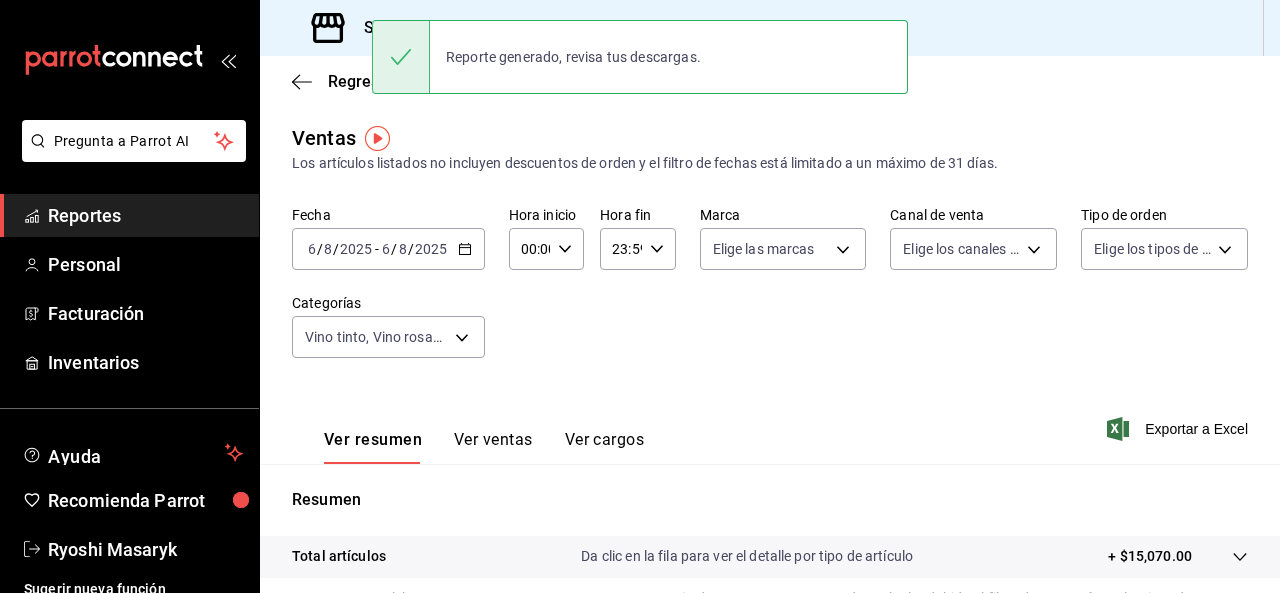 click on "2025-08-06 6 / 8 / 2025 - 2025-08-06 6 / 8 / 2025" at bounding box center (388, 249) 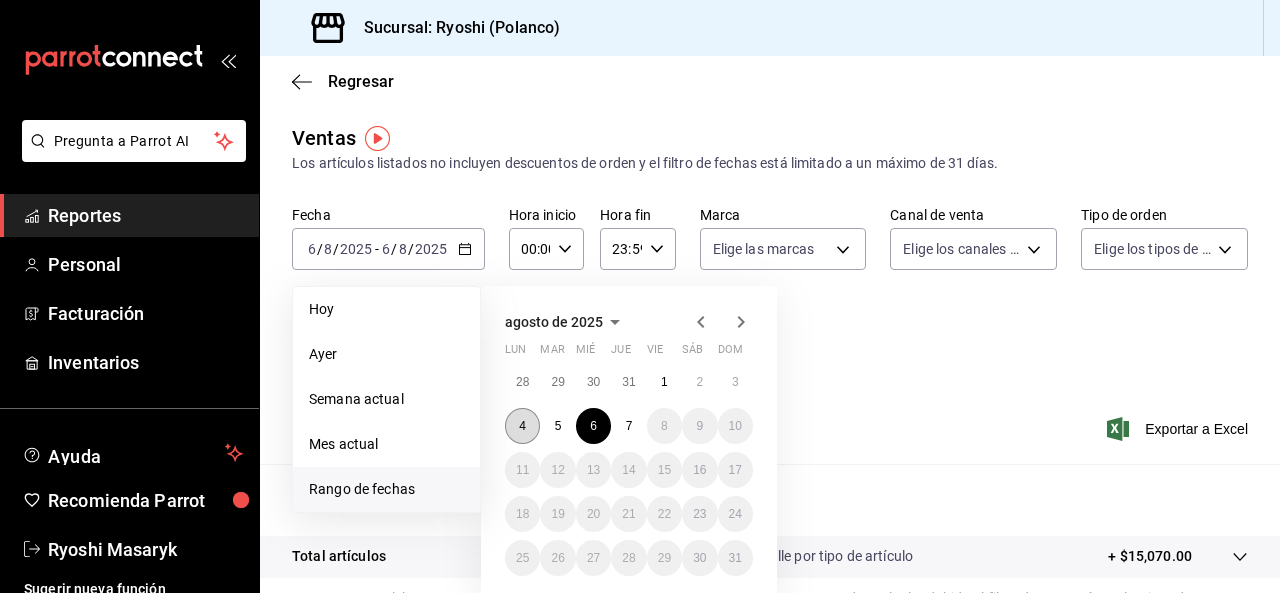 click on "4" at bounding box center (522, 426) 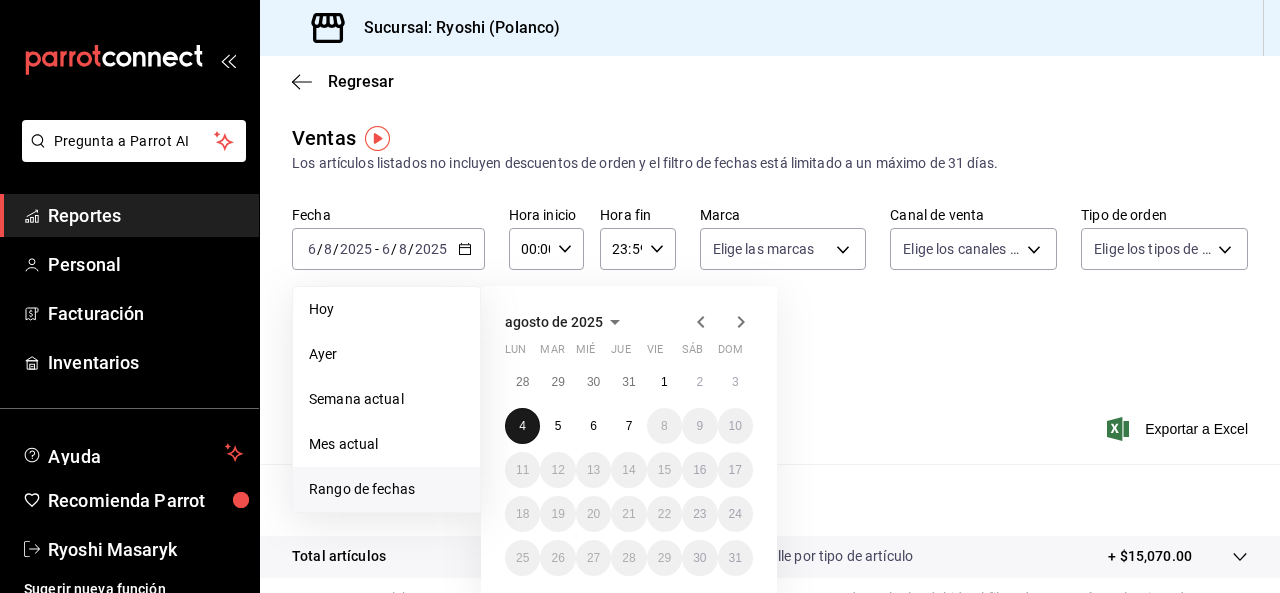 click on "4" at bounding box center (522, 426) 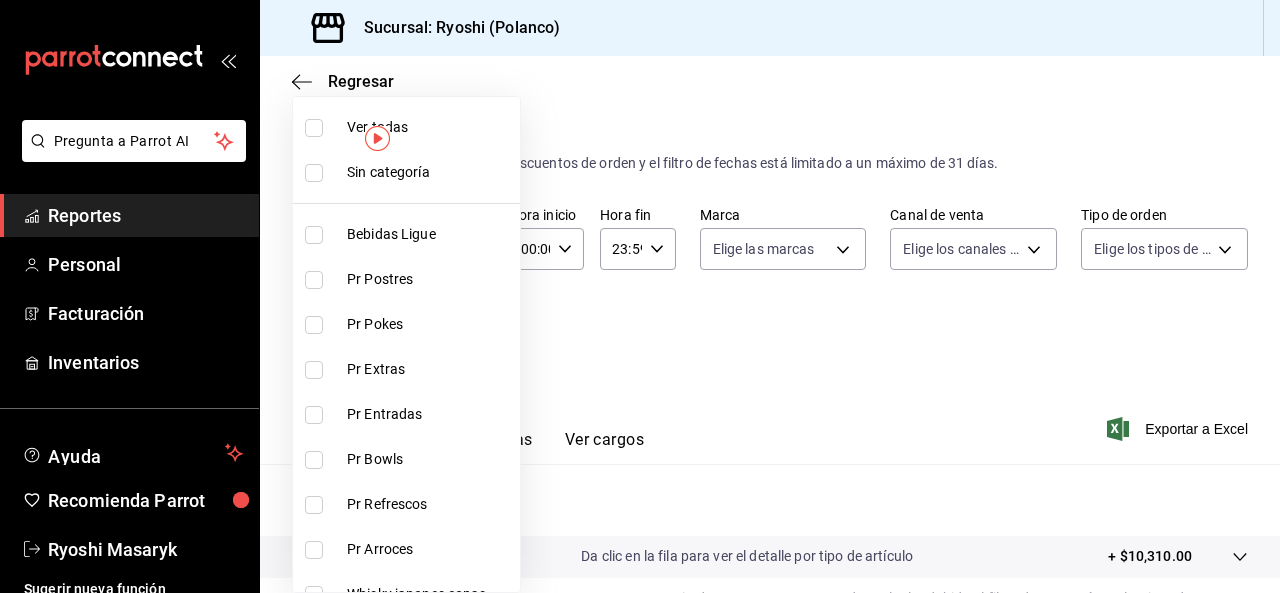click on "Pregunta a Parrot AI Reportes   Personal   Facturación   Inventarios   Ayuda Recomienda Parrot   Ryoshi Masaryk   Sugerir nueva función   Sucursal: Ryoshi ([CITY]) Regresar Ventas Los artículos listados no incluyen descuentos de orden y el filtro de fechas está limitado a un máximo de 31 días. Fecha [DATE] [DATE] - [DATE] [DATE] Hora inicio 00:00 Hora inicio Hora fin 23:59 Hora fin Marca Elige las marcas Canal de venta Elige los canales de venta Tipo de orden Elige los tipos de orden Categorías Vino tinto, Vino rosado, Vino premium, Vino espumoso, Vino blanco [UUID],[UUID],[UUID],[UUID],[UUID] Ver resumen Ver ventas Ver cargos Exportar a Excel Resumen Total artículos Da clic en la fila para ver el detalle por tipo de artículo + $10,310.00 Cargos por servicio Venta bruta = $10,310.00 Descuentos totales Certificados de regalo Reportes" at bounding box center [640, 296] 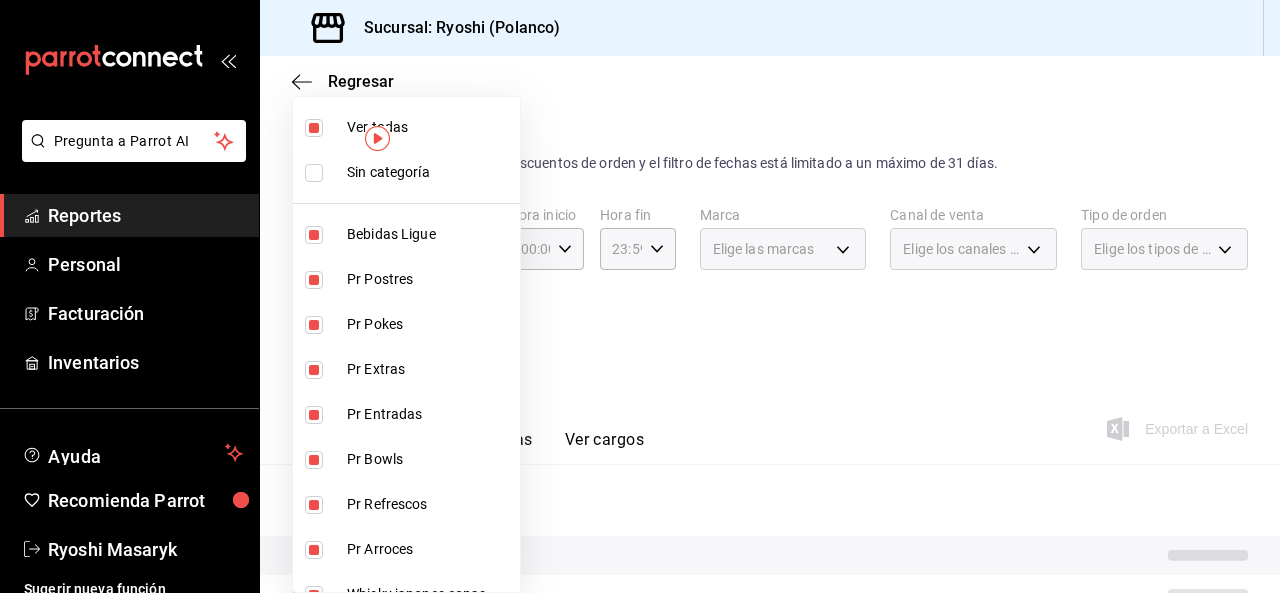 click on "Ver todas" at bounding box center [406, 127] 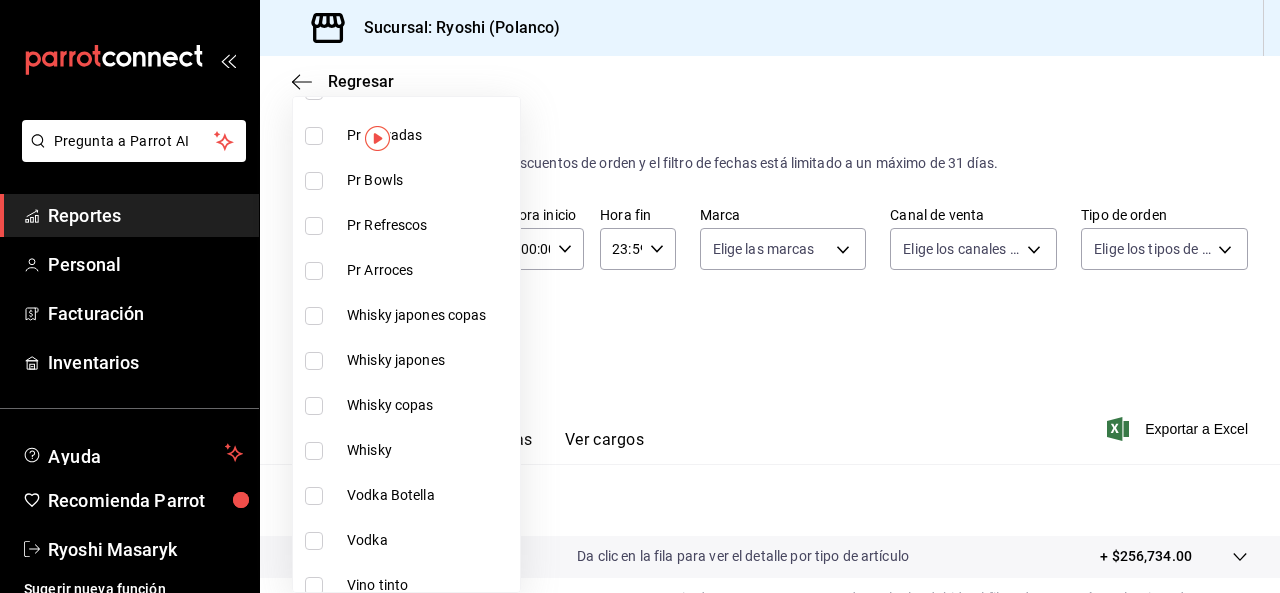 scroll, scrollTop: 285, scrollLeft: 0, axis: vertical 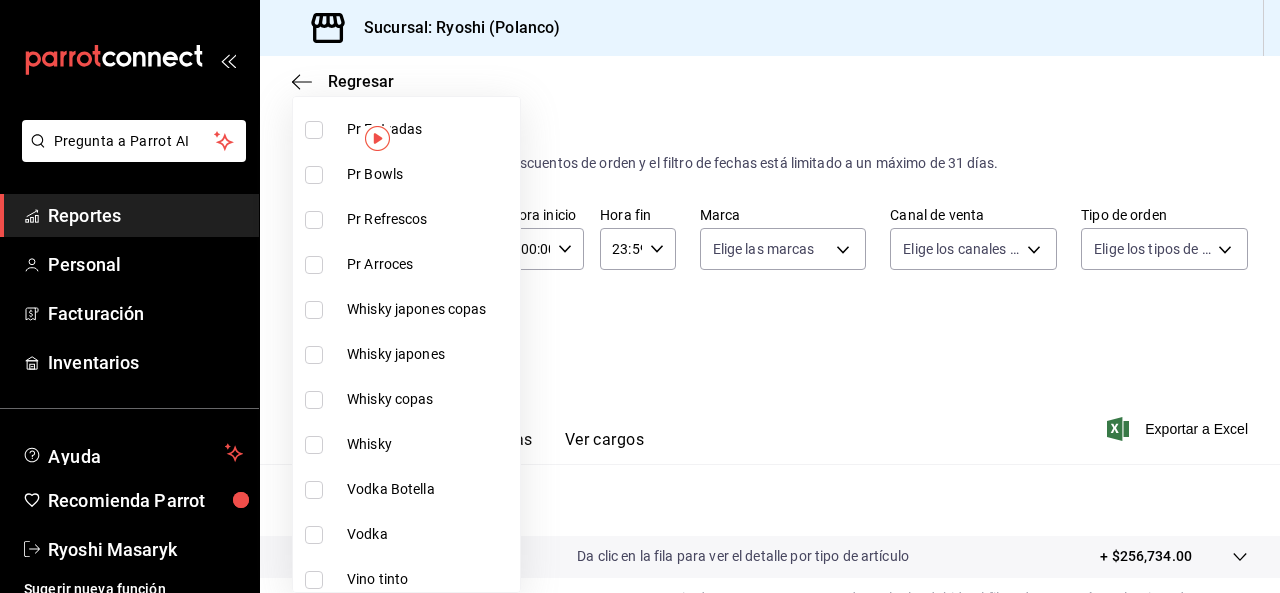 click at bounding box center [314, 310] 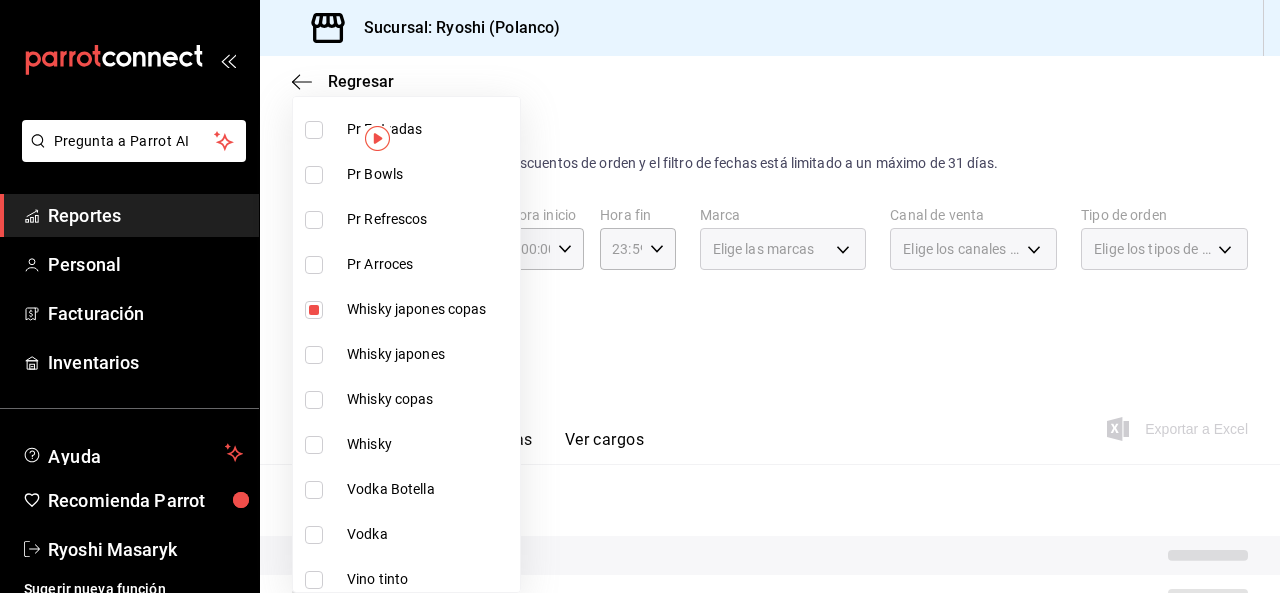 click at bounding box center [314, 355] 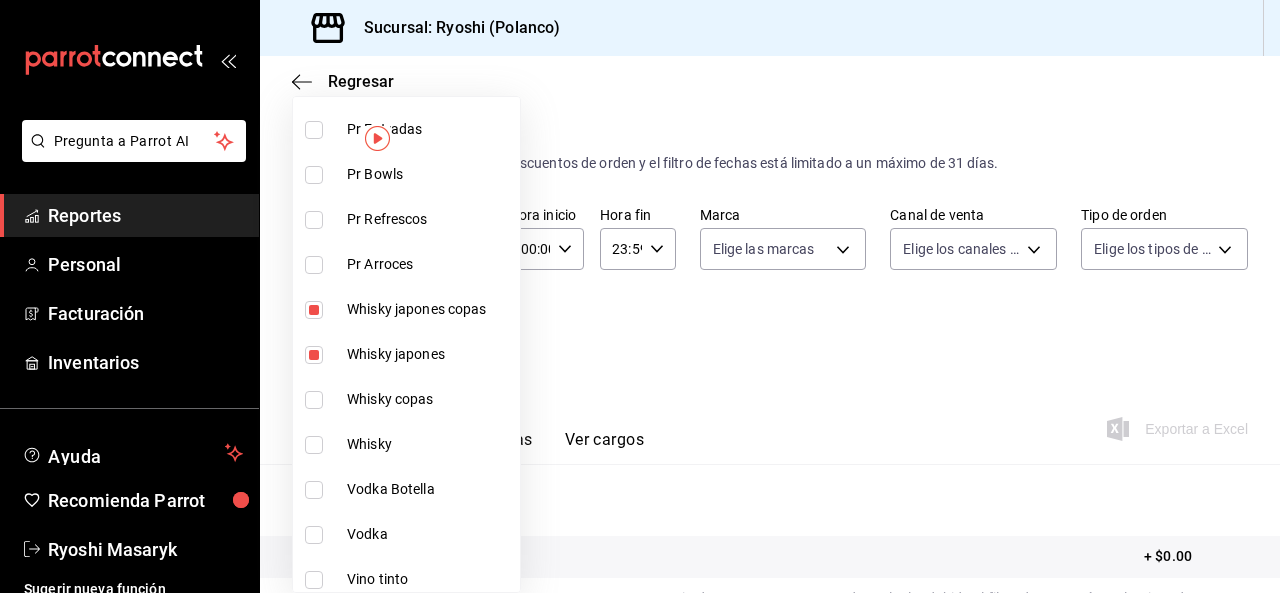 click at bounding box center [314, 400] 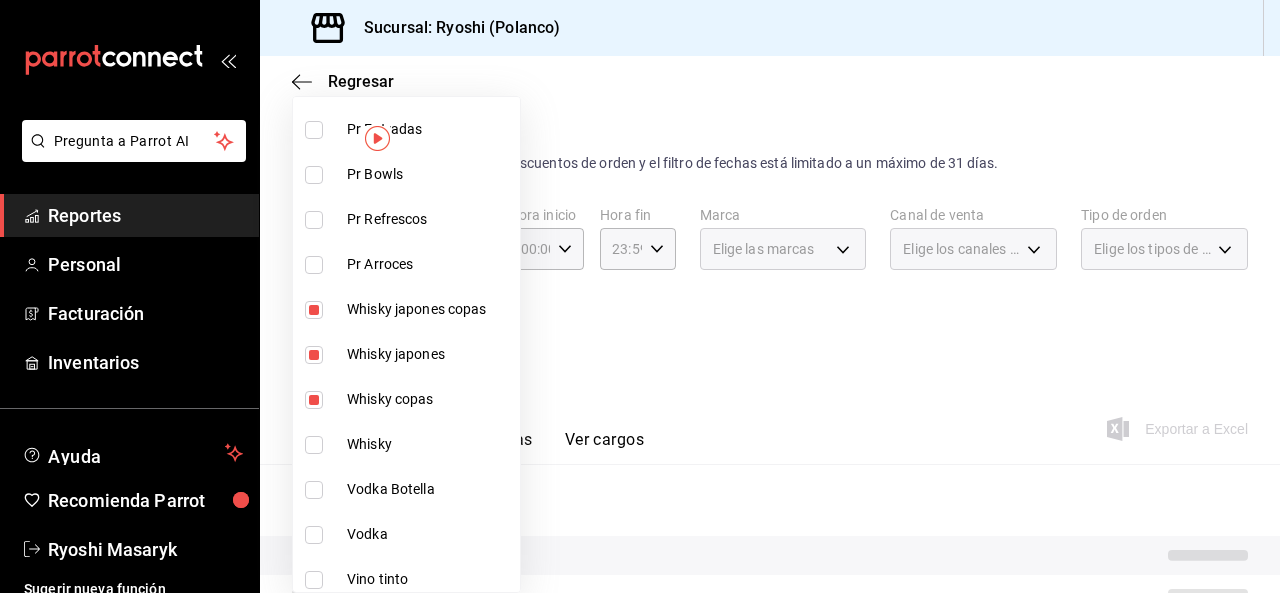 click on "Whisky" at bounding box center (406, 444) 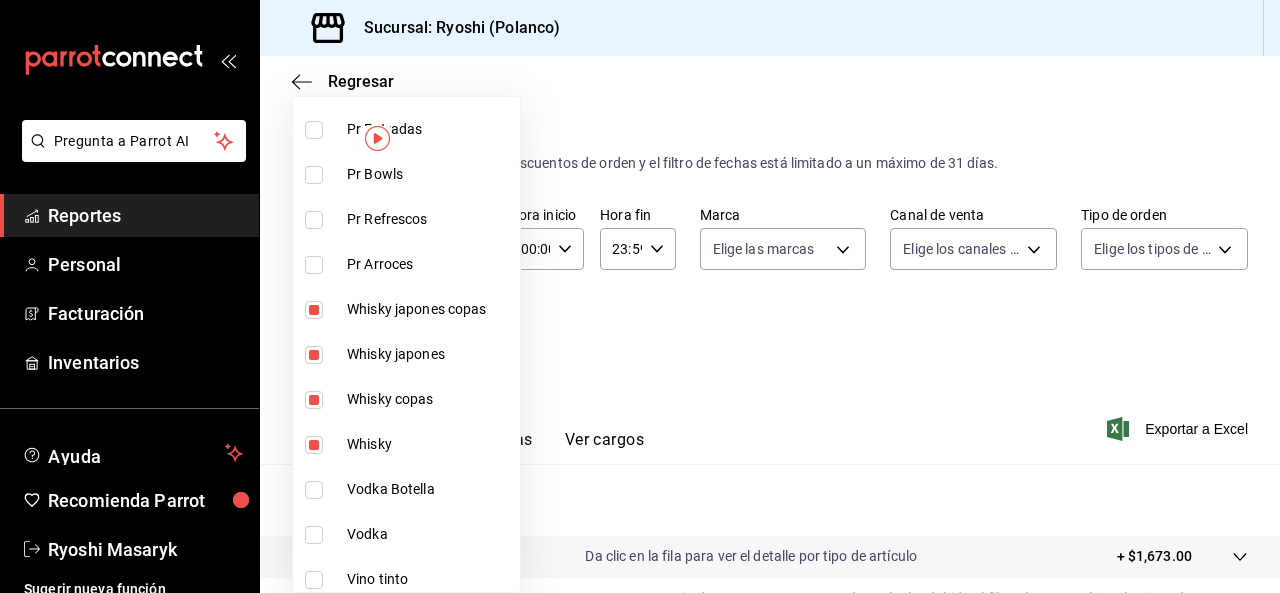 click at bounding box center (314, 490) 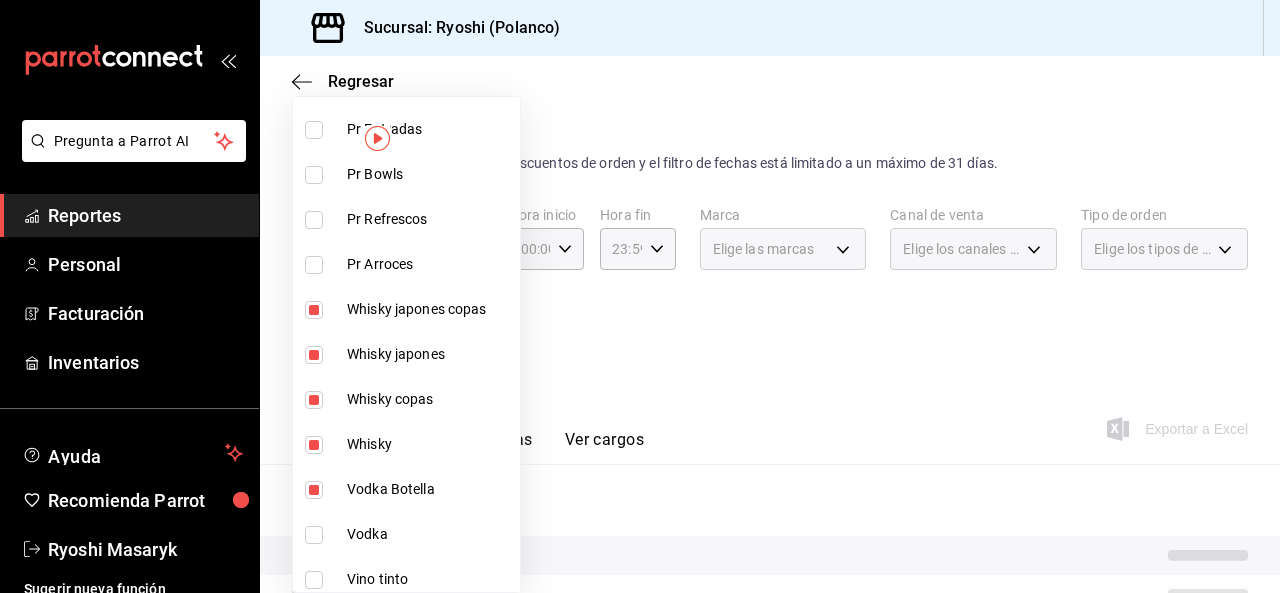 click at bounding box center (314, 535) 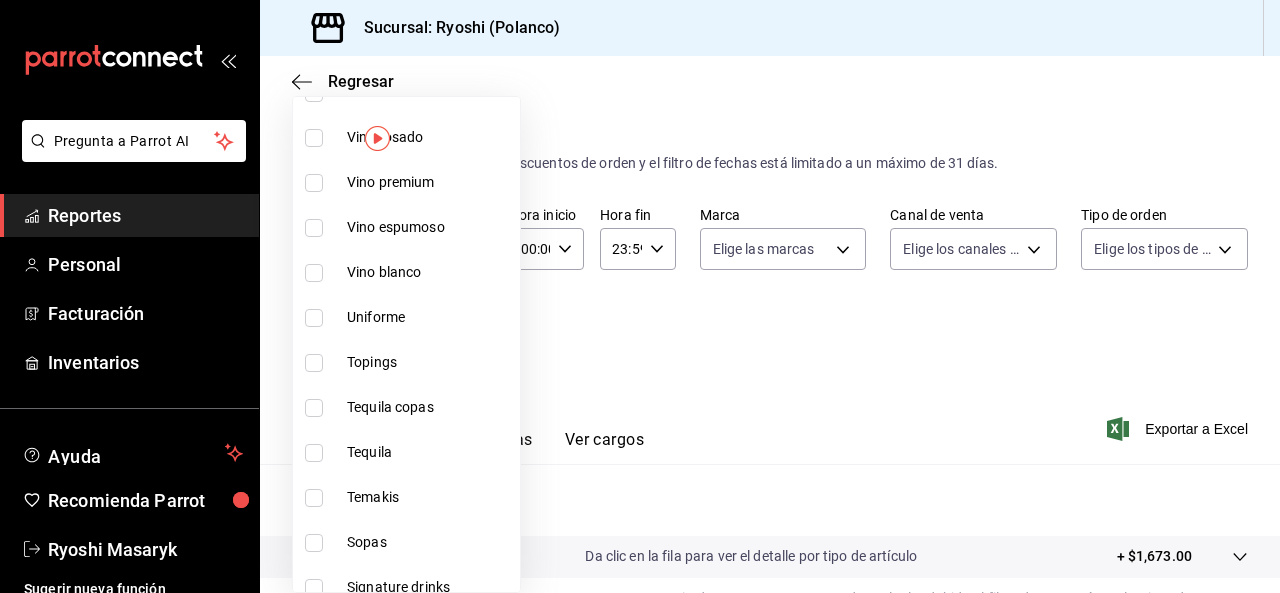 scroll, scrollTop: 775, scrollLeft: 0, axis: vertical 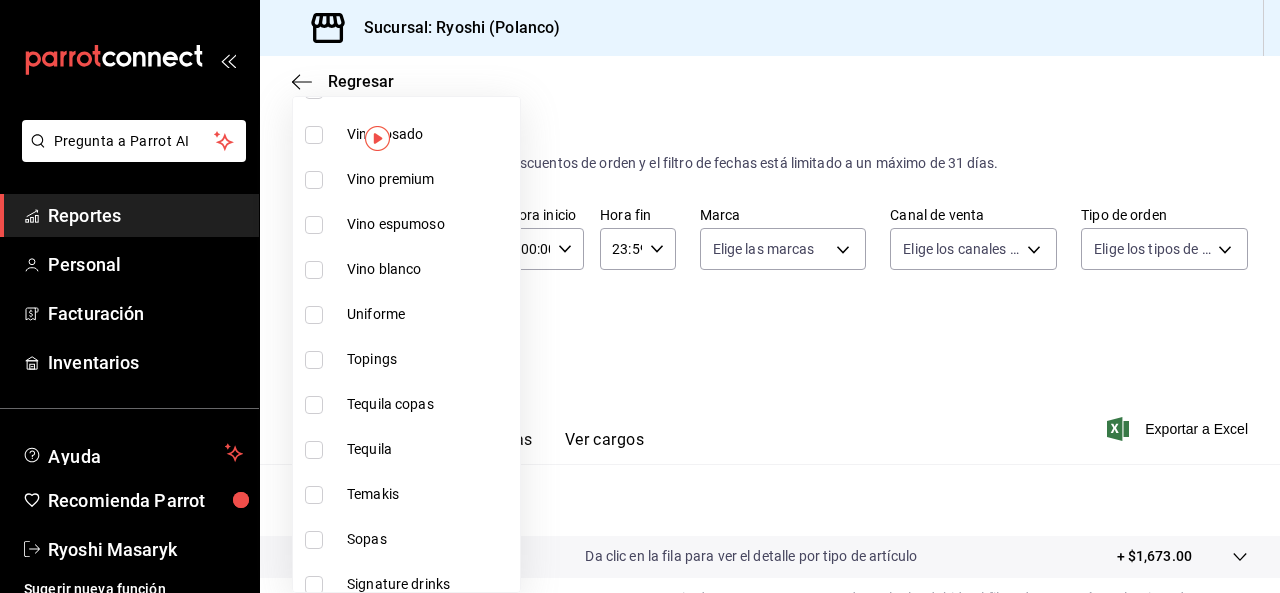 click on "Tequila copas" at bounding box center (406, 404) 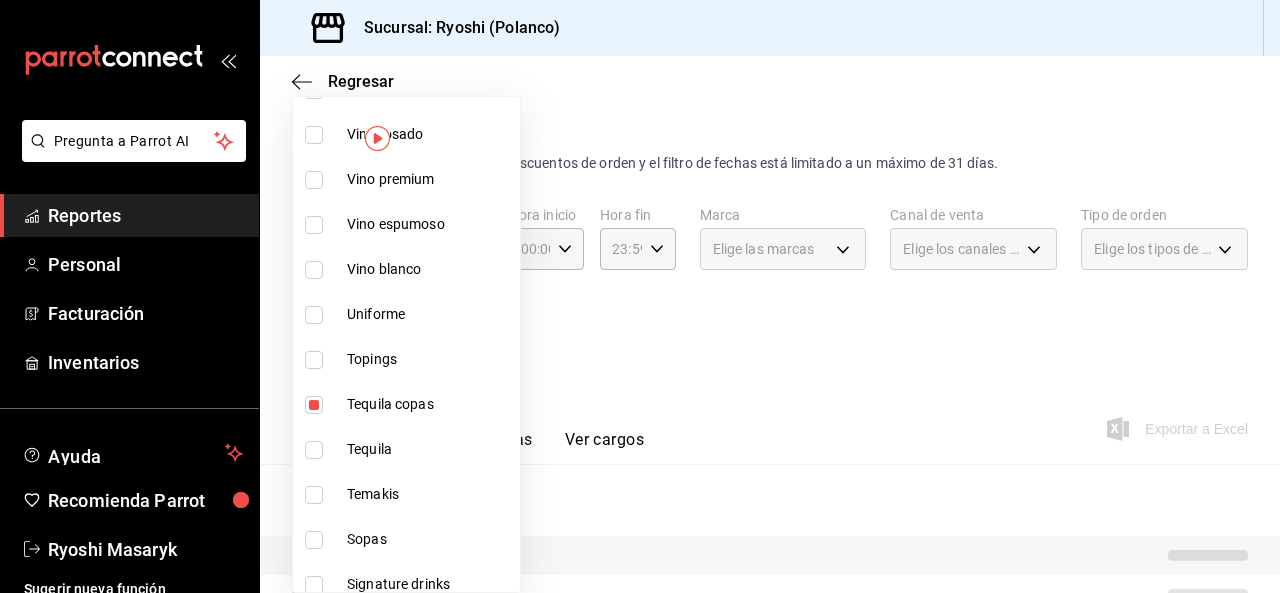 click at bounding box center (314, 450) 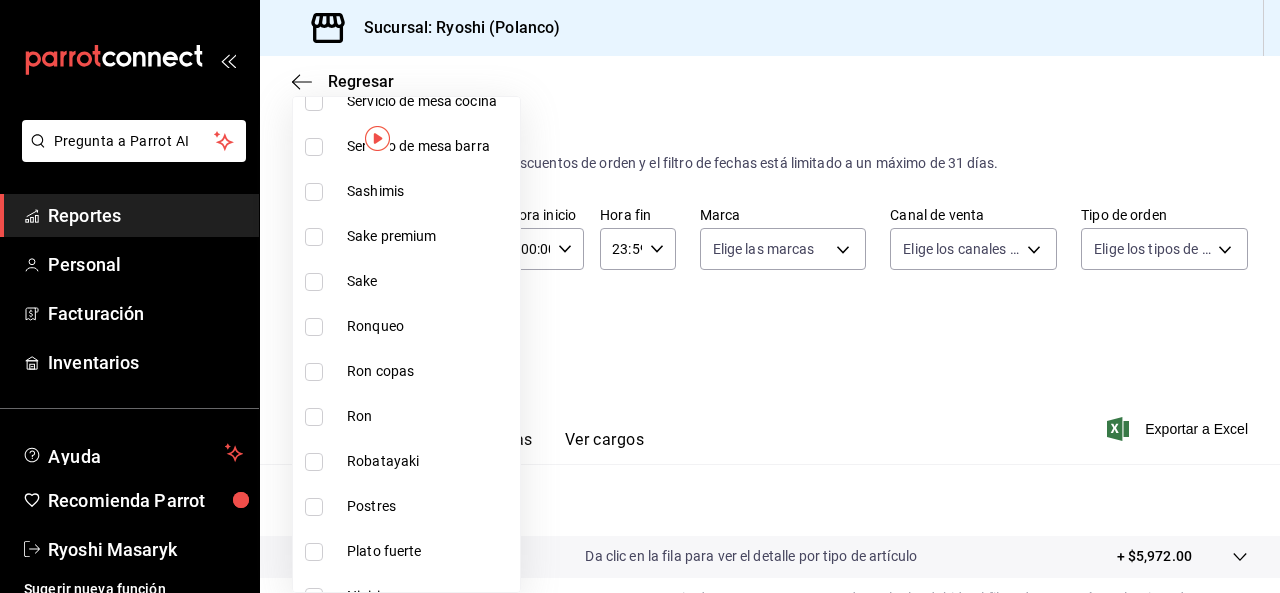 scroll, scrollTop: 1317, scrollLeft: 0, axis: vertical 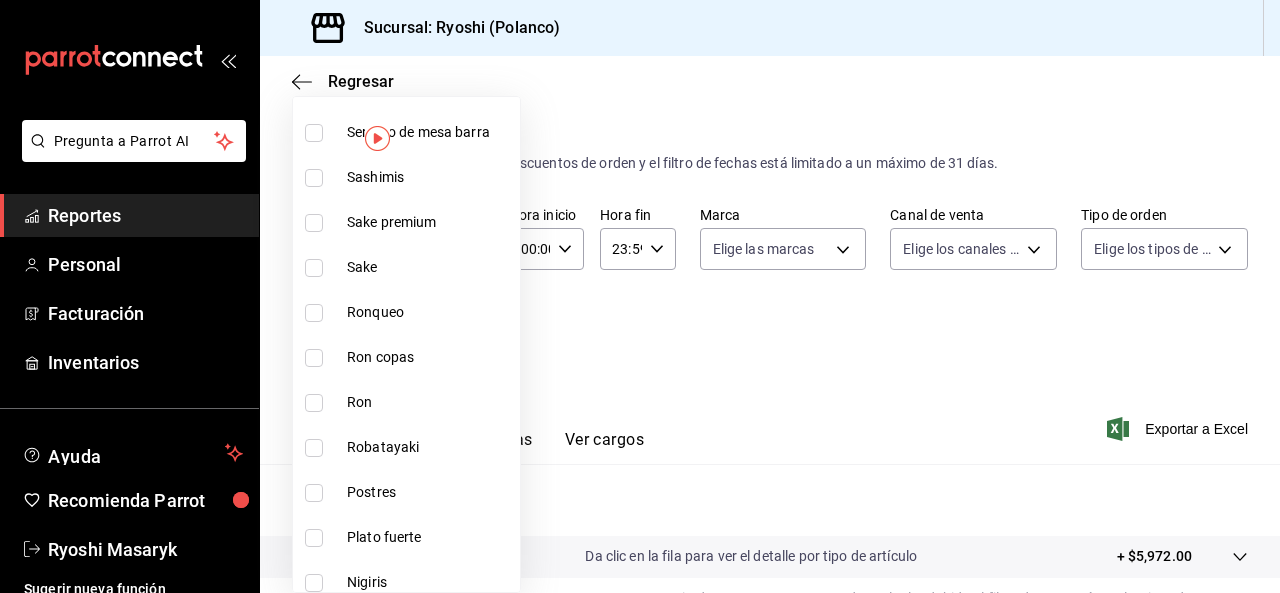 click on "Ron copas" at bounding box center (406, 357) 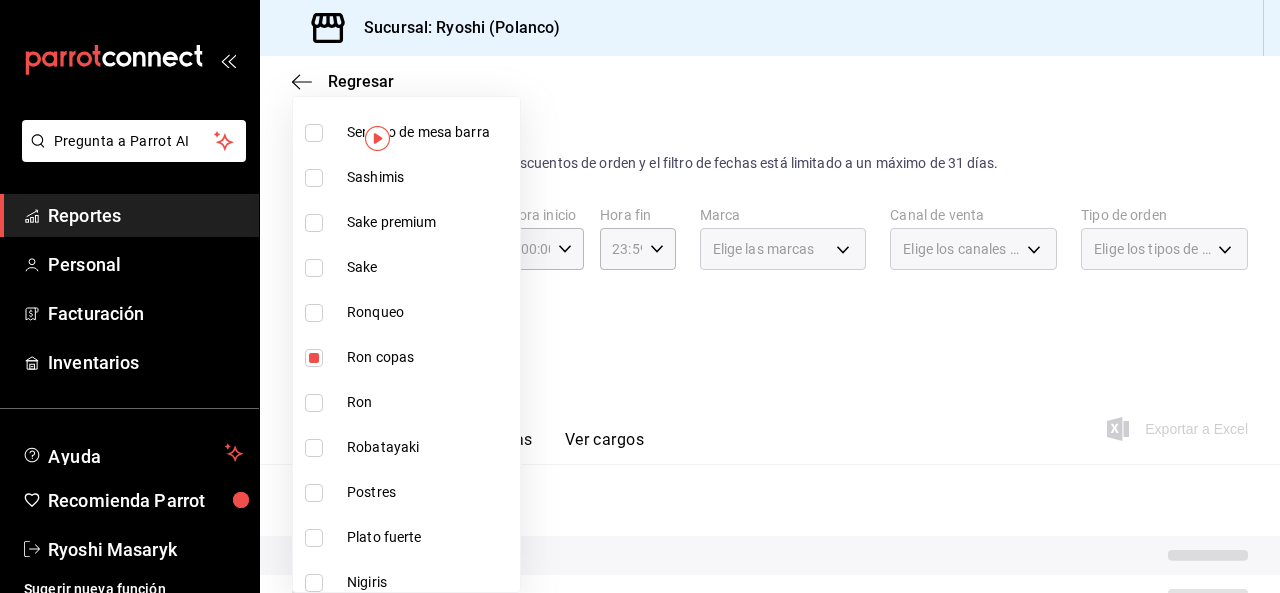 click at bounding box center [314, 403] 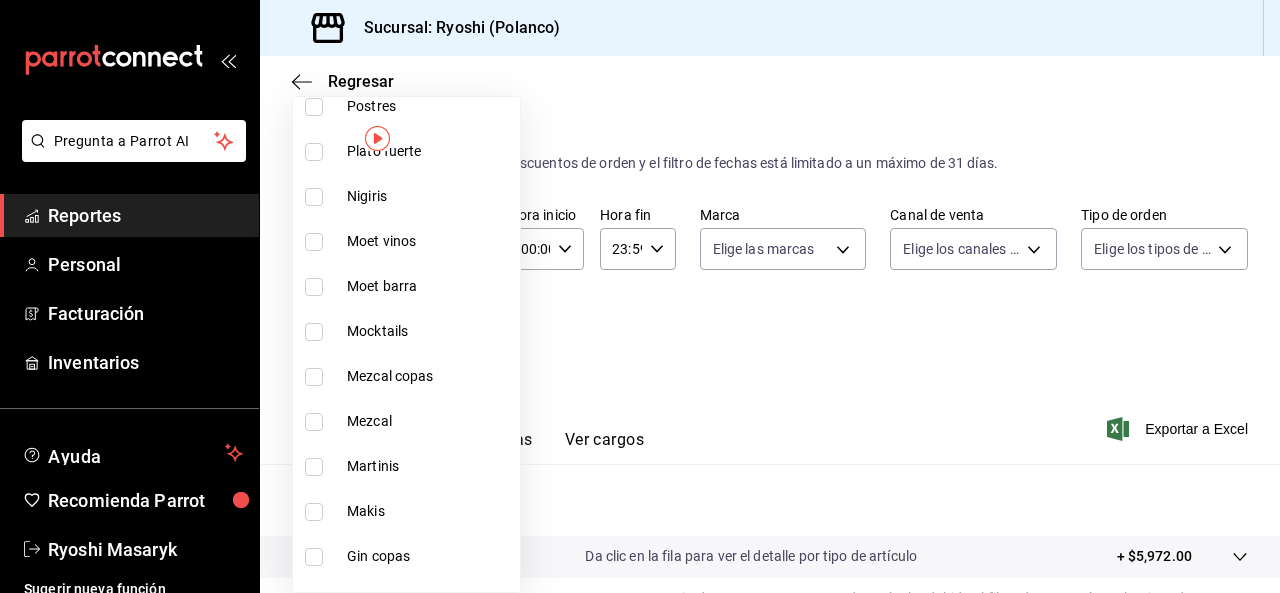 scroll, scrollTop: 1711, scrollLeft: 0, axis: vertical 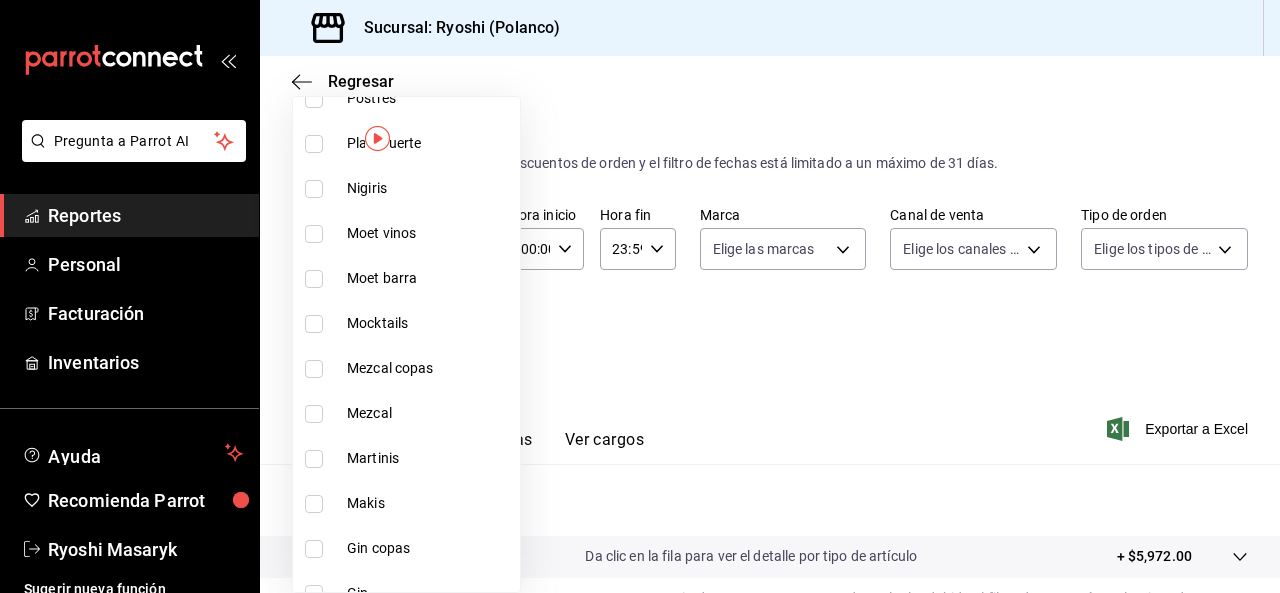 click at bounding box center (314, 369) 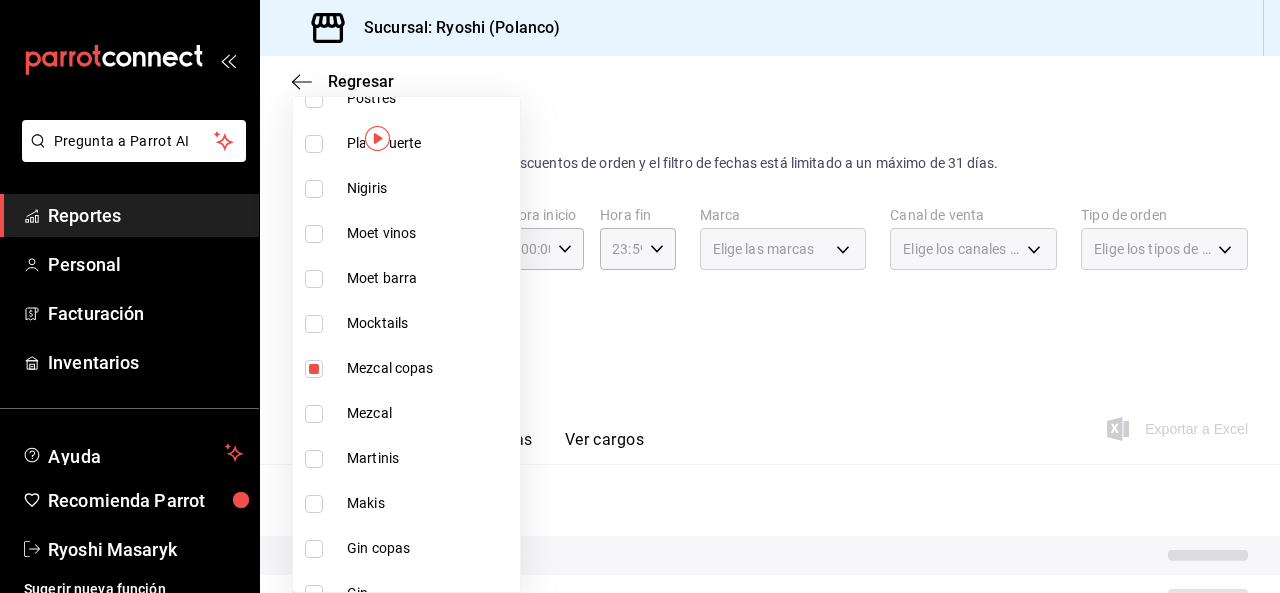 click at bounding box center (314, 414) 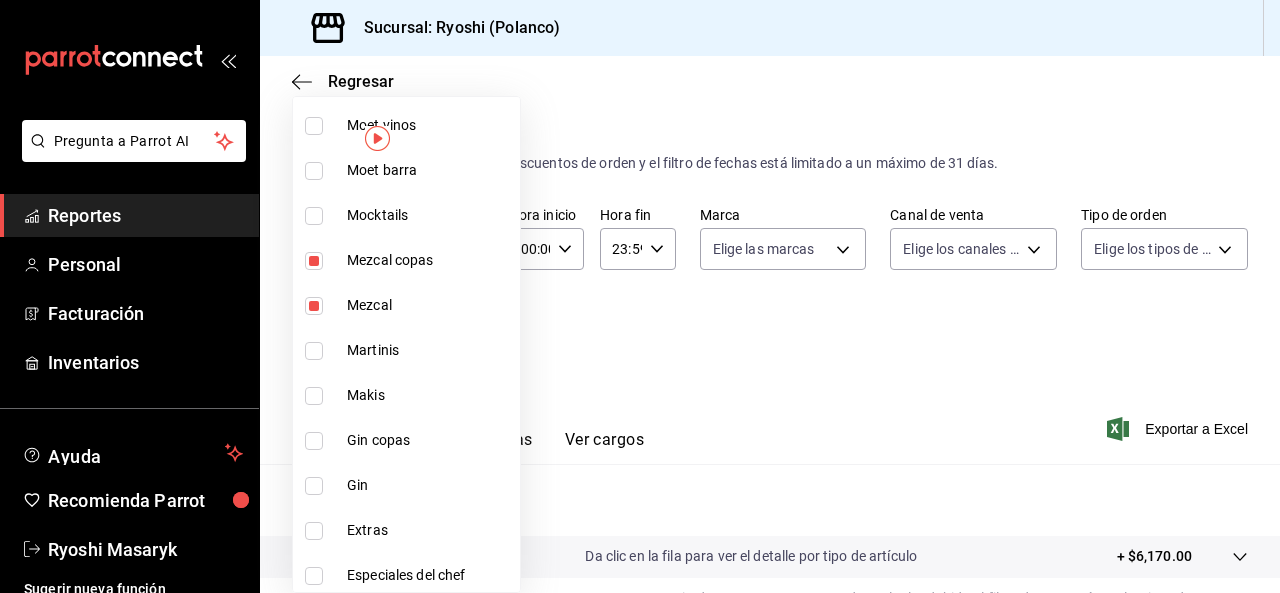 scroll, scrollTop: 1855, scrollLeft: 0, axis: vertical 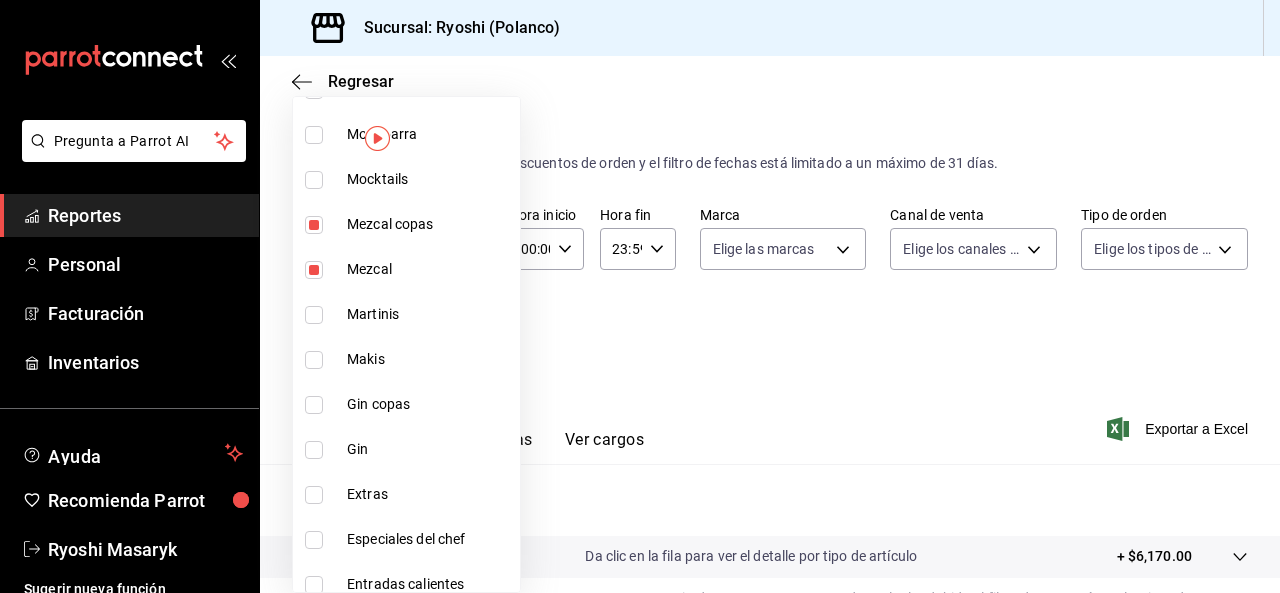 click at bounding box center (314, 405) 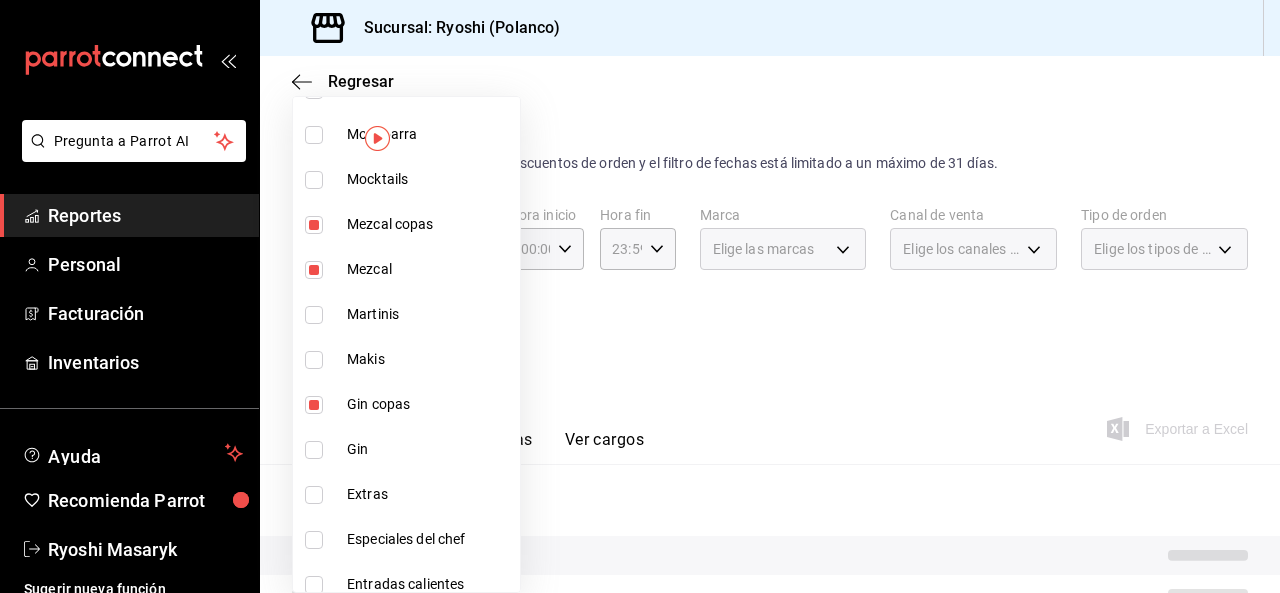 click at bounding box center [314, 450] 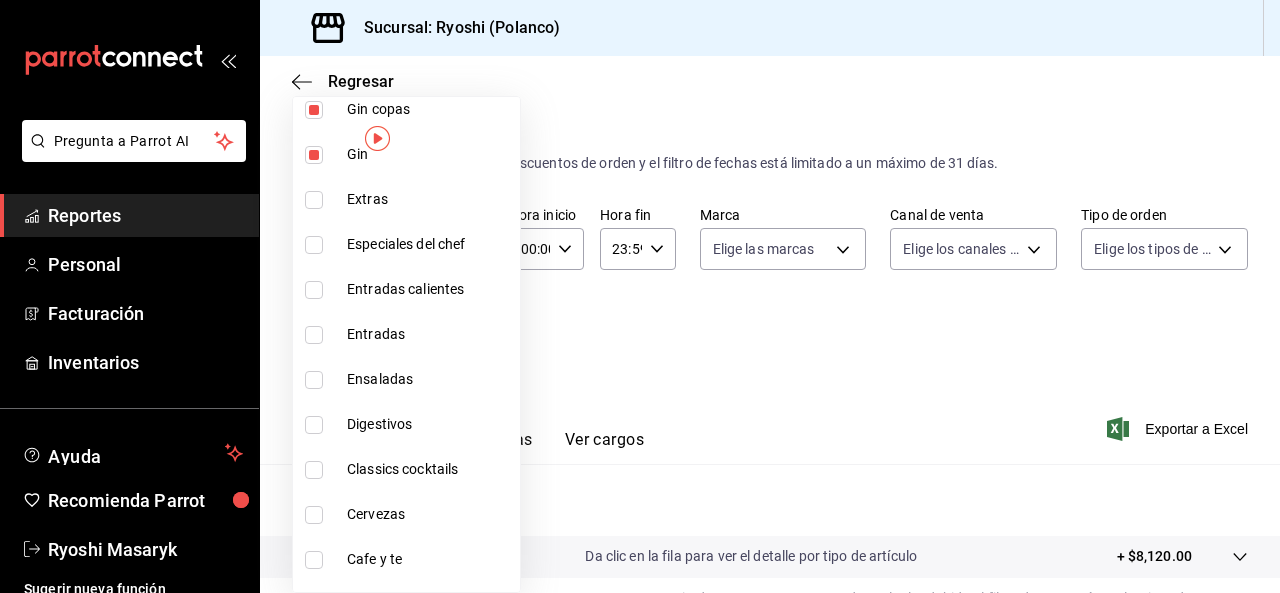 scroll, scrollTop: 2151, scrollLeft: 0, axis: vertical 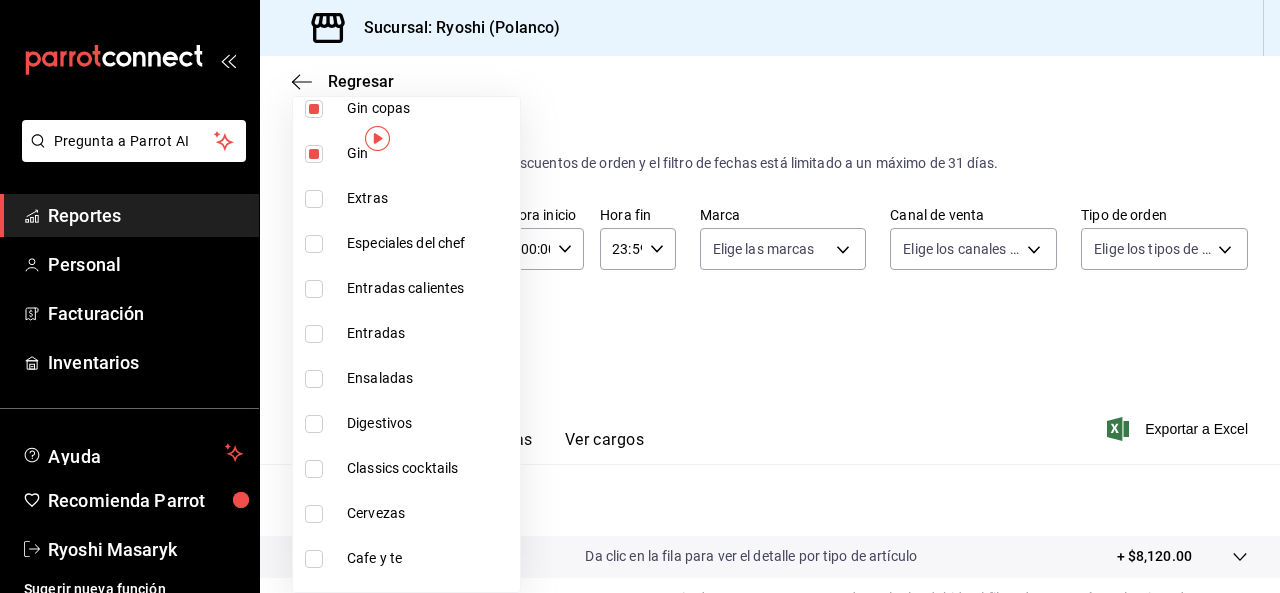 click at bounding box center (314, 424) 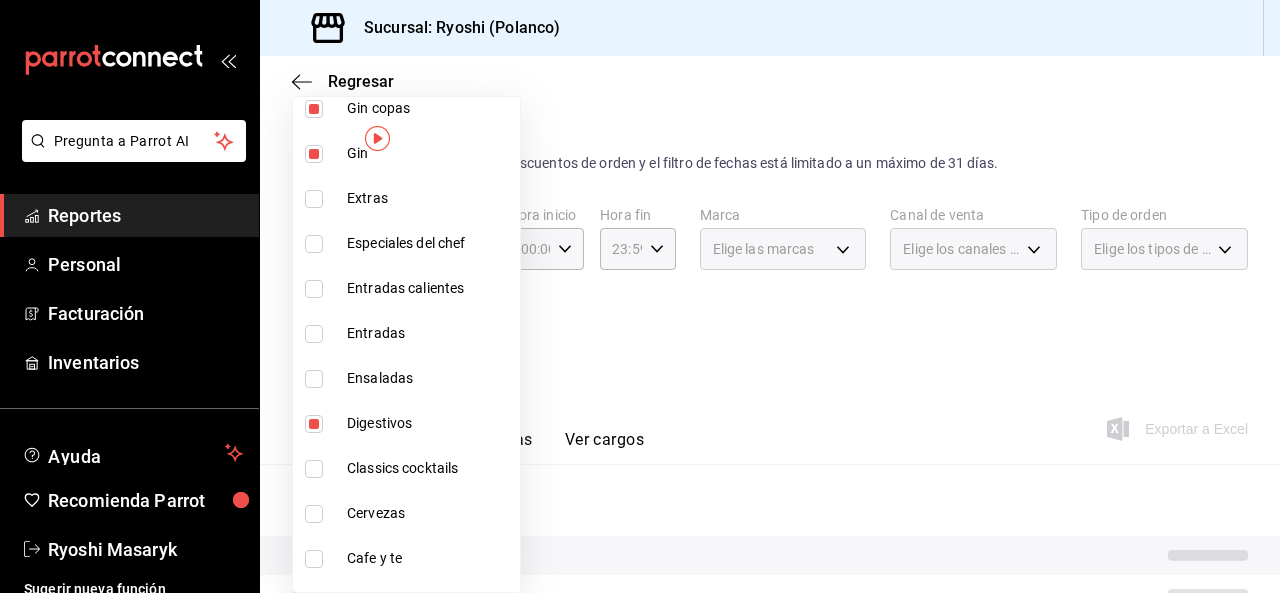 click at bounding box center (314, 514) 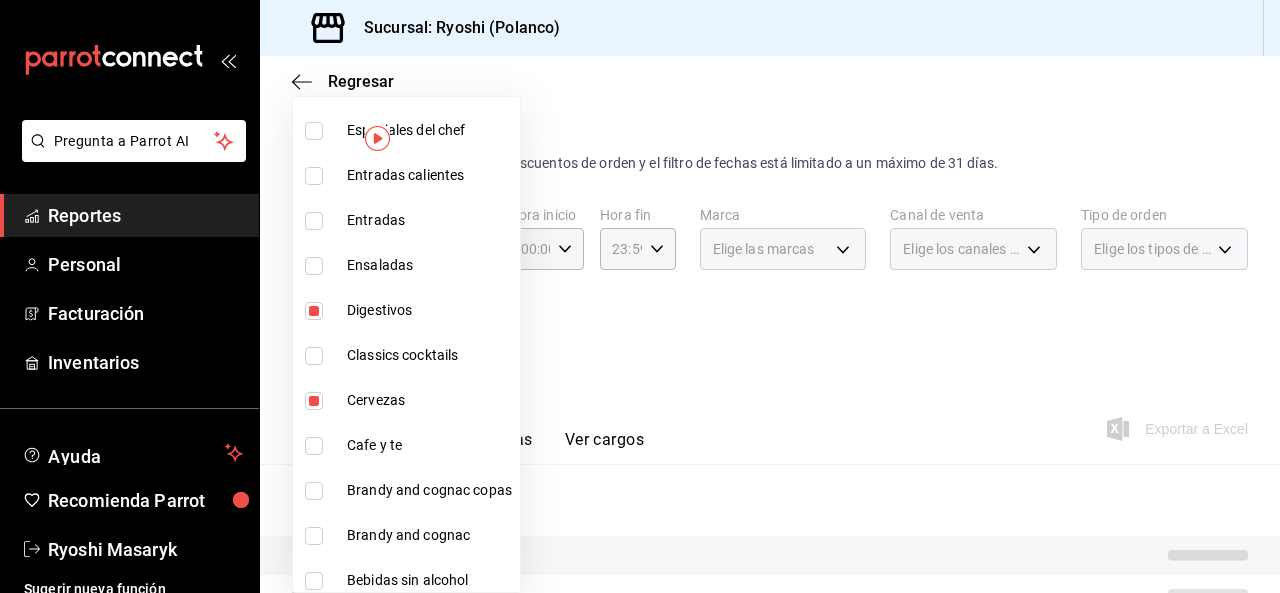 scroll, scrollTop: 2302, scrollLeft: 0, axis: vertical 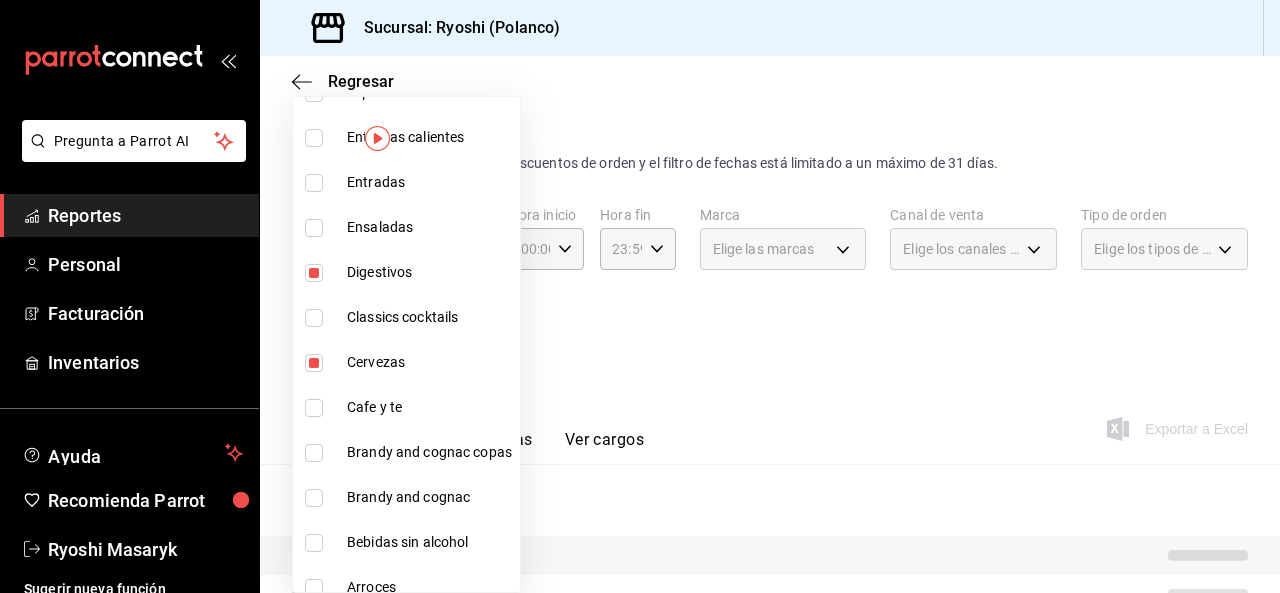 click at bounding box center [314, 453] 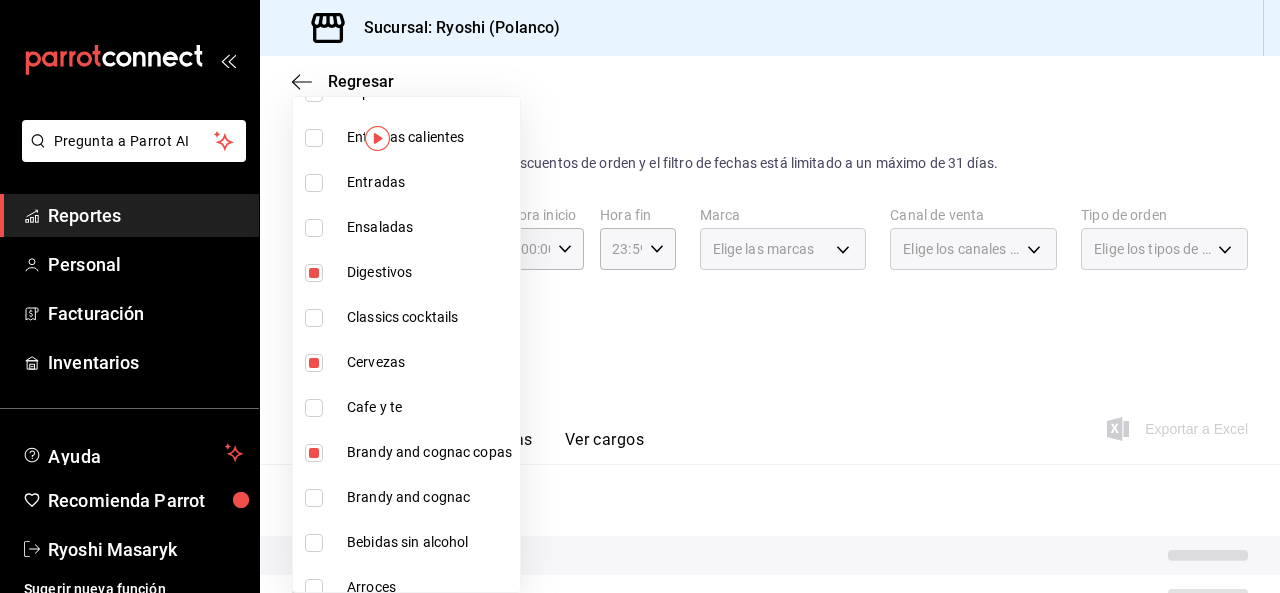 click at bounding box center [314, 498] 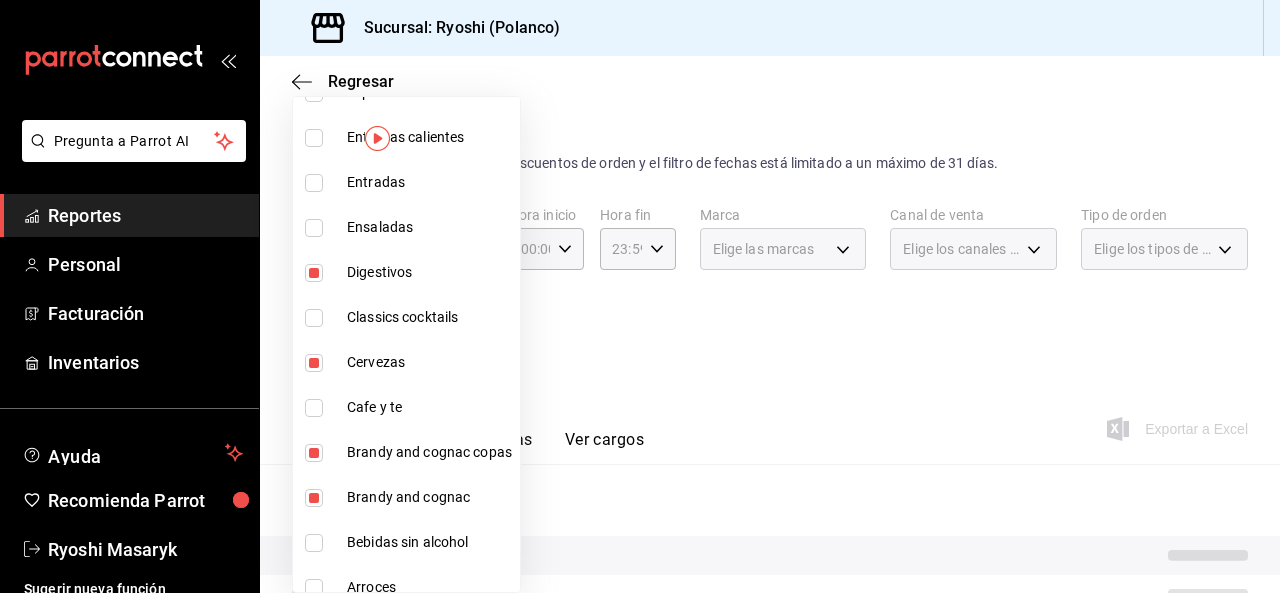 scroll, scrollTop: 2318, scrollLeft: 0, axis: vertical 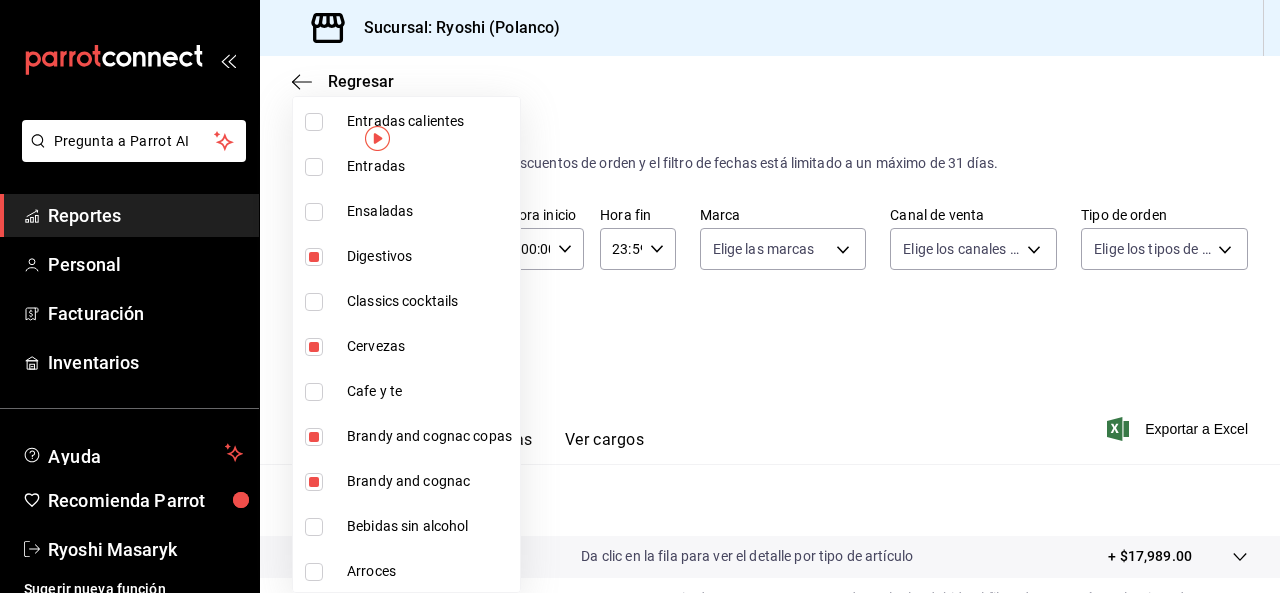 click at bounding box center [640, 296] 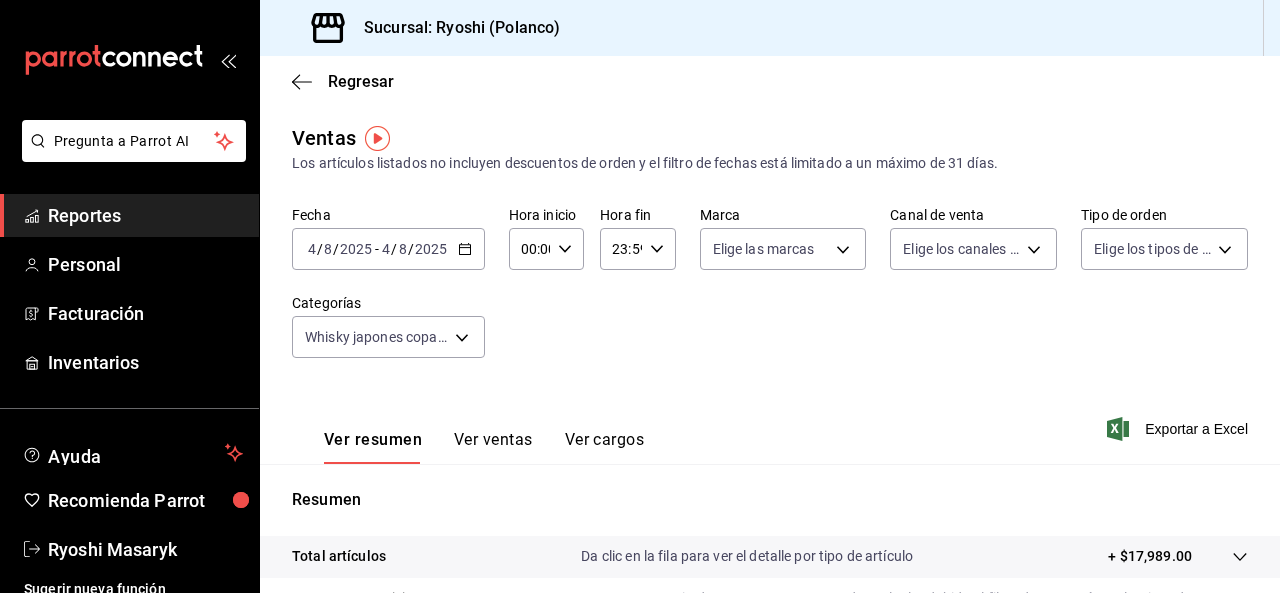 click on "Fecha [DATE] [DATE] / [DATE] [DATE] - [DATE] [DATE] / [DATE] [DATE] Hora inicio 00:00 Hora inicio Hora fin 23:59 Hora fin Marca Elige las marcas Canal de venta Elige los canales de venta Tipo de orden Elige los tipos de orden Categorías Whisky japones copas, Whisky japones, Whisky copas, Whisky, Vodka Botella, Vodka, Tequila copas, Tequila, Ron copas, Ron, Mezcal copas, Mezcal, Gin copas, Gin, Digestivos, Cervezas, Brandy and cognac copas, Brandy and cognac" at bounding box center (770, 294) 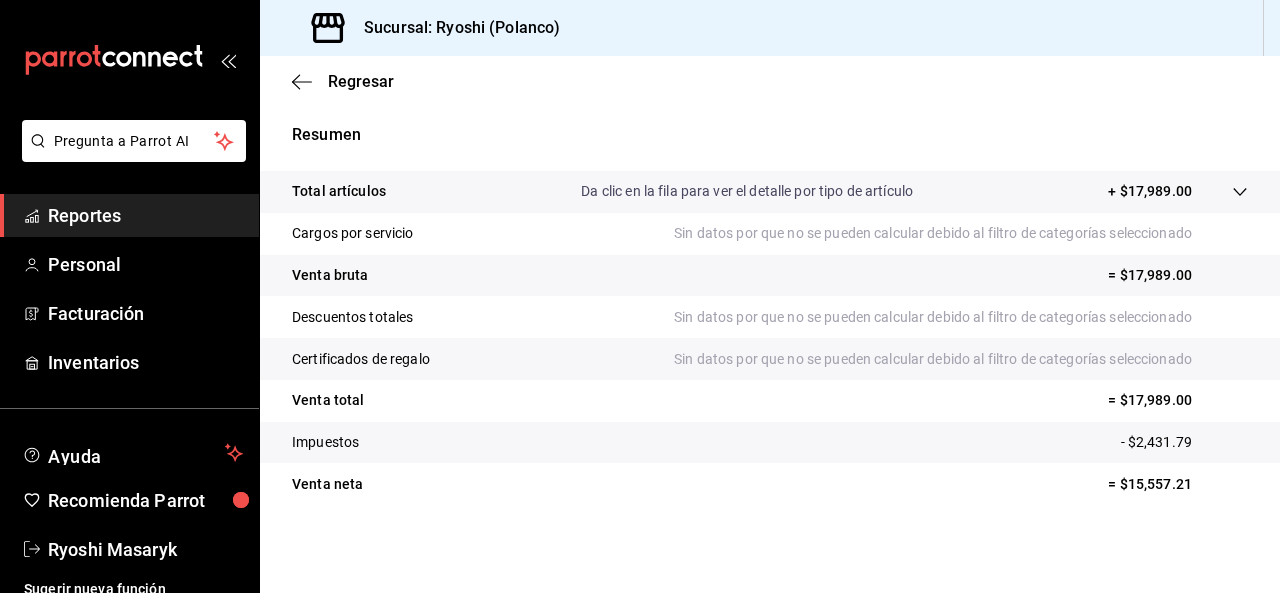 scroll, scrollTop: 0, scrollLeft: 0, axis: both 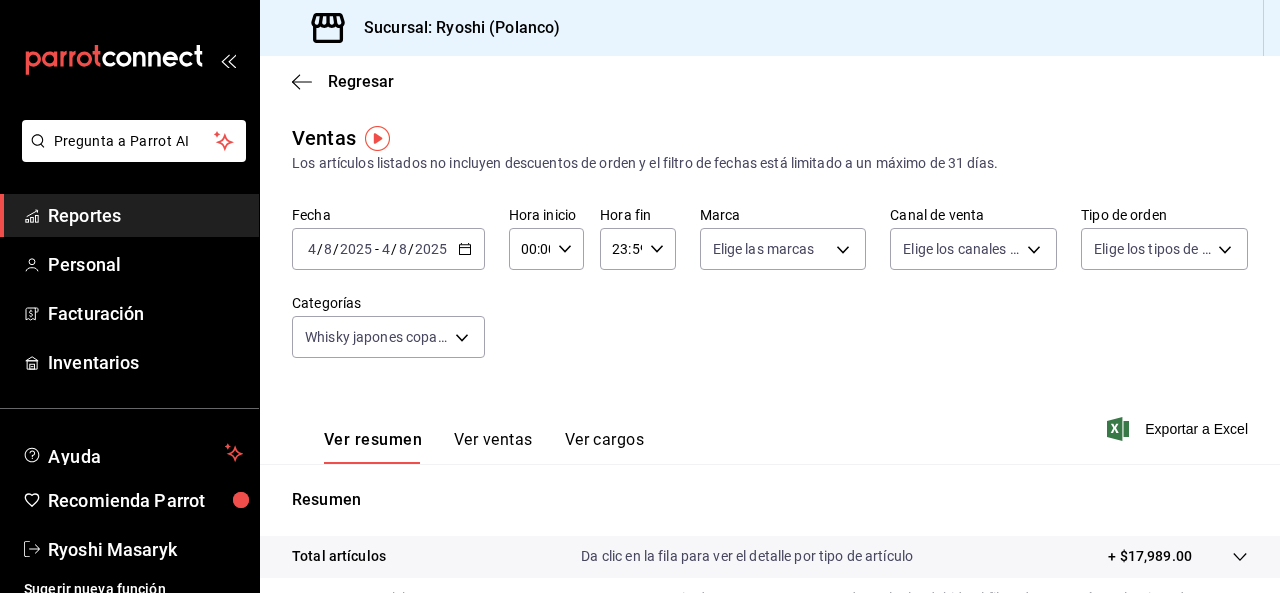 click on "2025-08-04 4 / 8 / 2025 - 2025-08-04 4 / 8 / 2025" at bounding box center [388, 249] 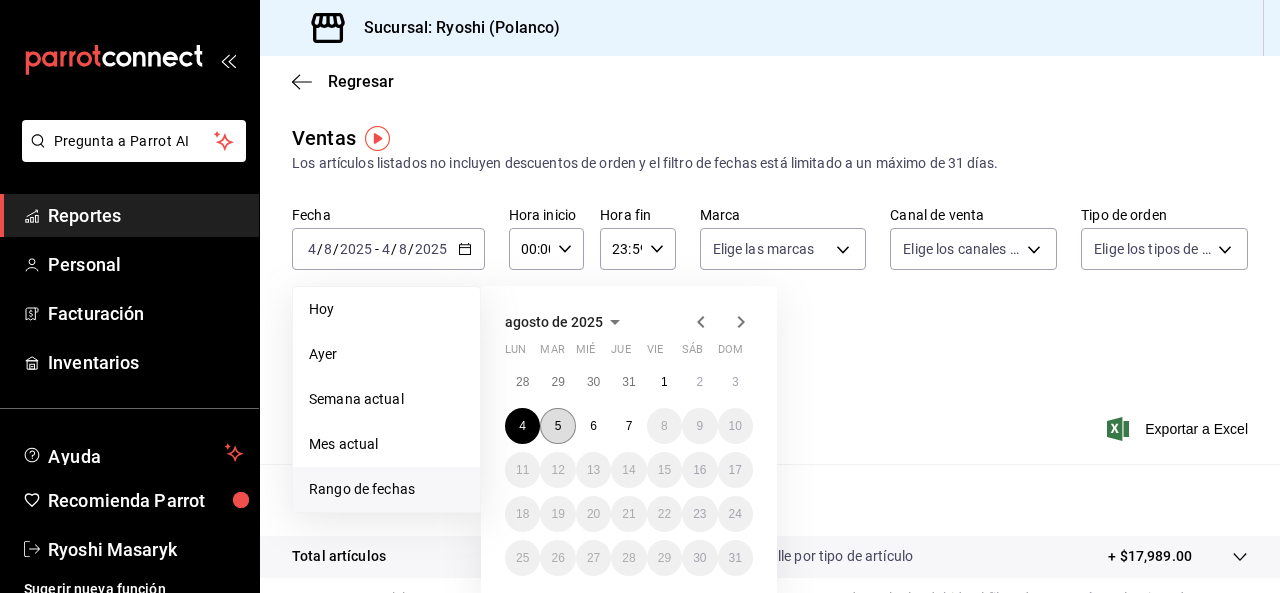 click on "5" at bounding box center (557, 426) 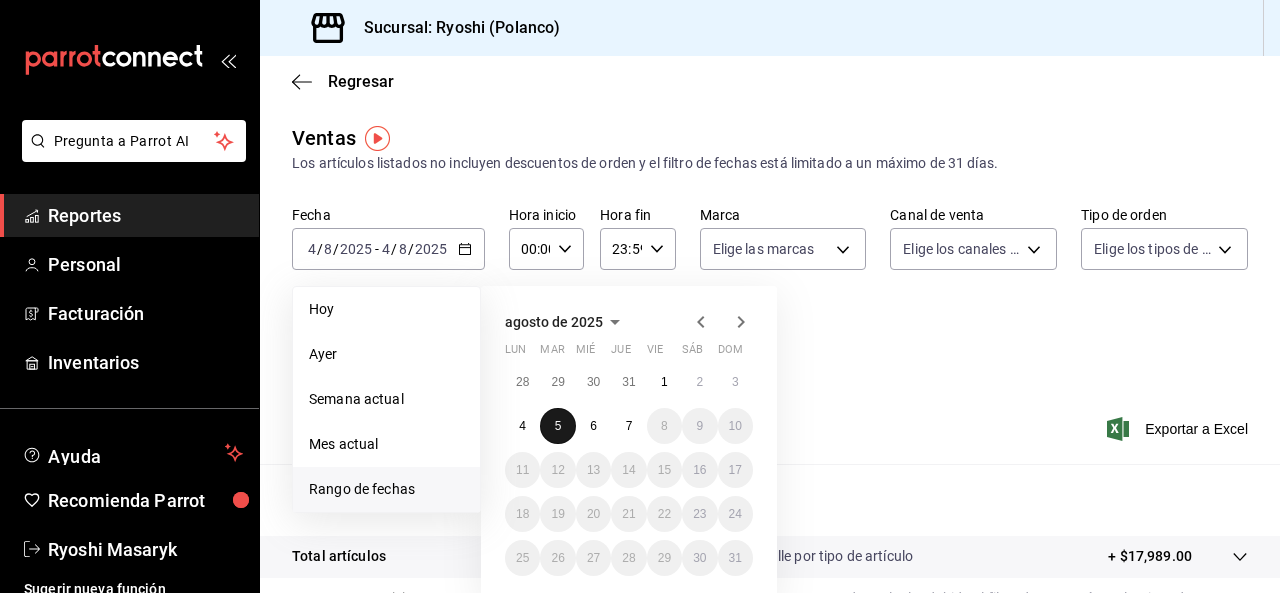 click on "5" at bounding box center (557, 426) 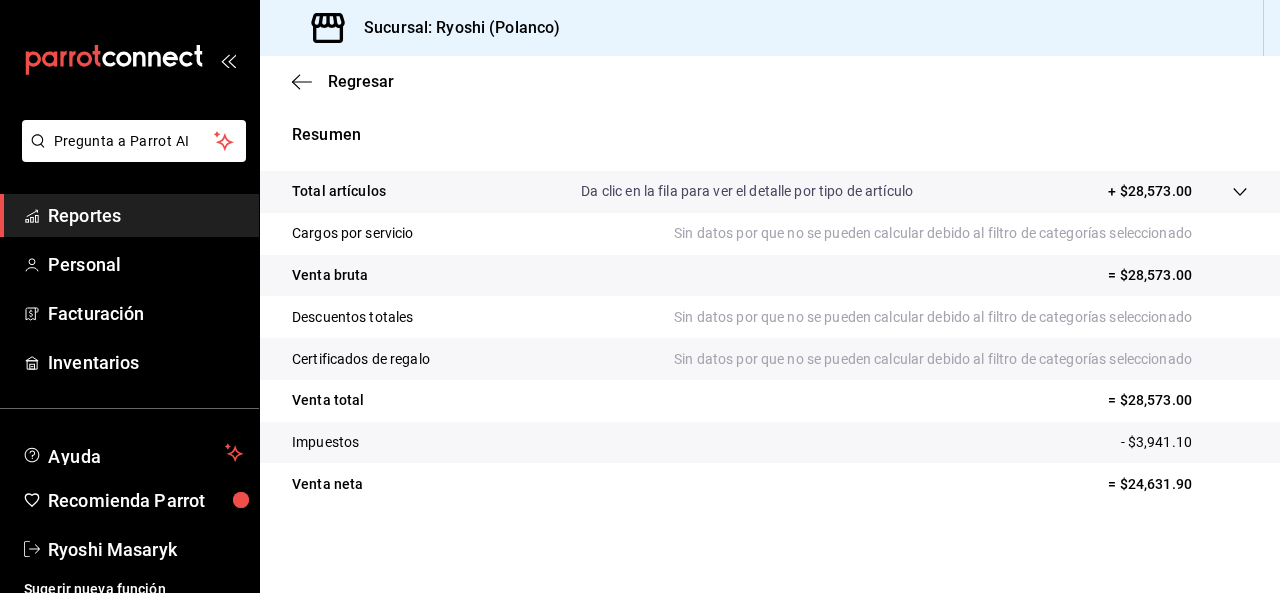 scroll, scrollTop: 0, scrollLeft: 0, axis: both 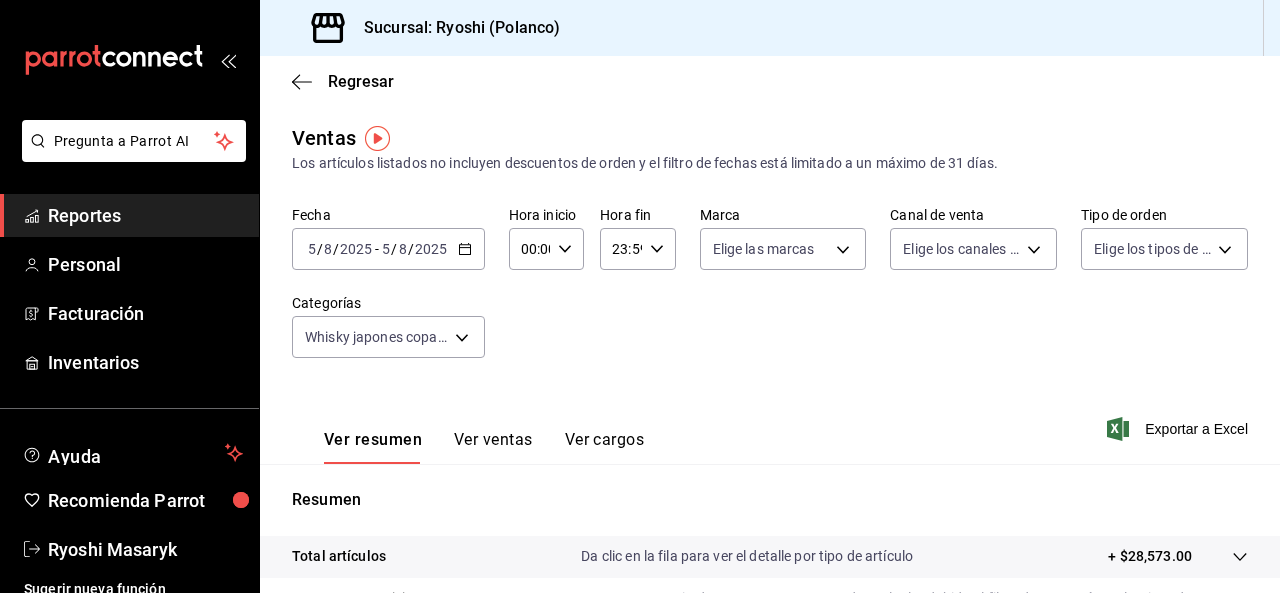 click 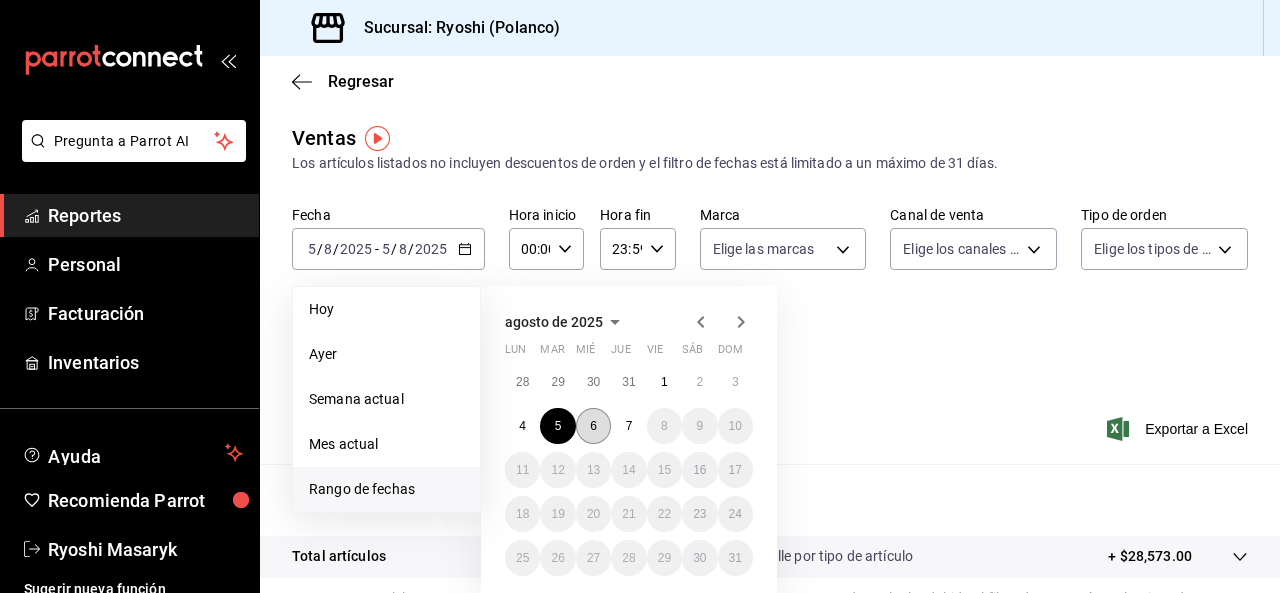 click on "6" at bounding box center [593, 426] 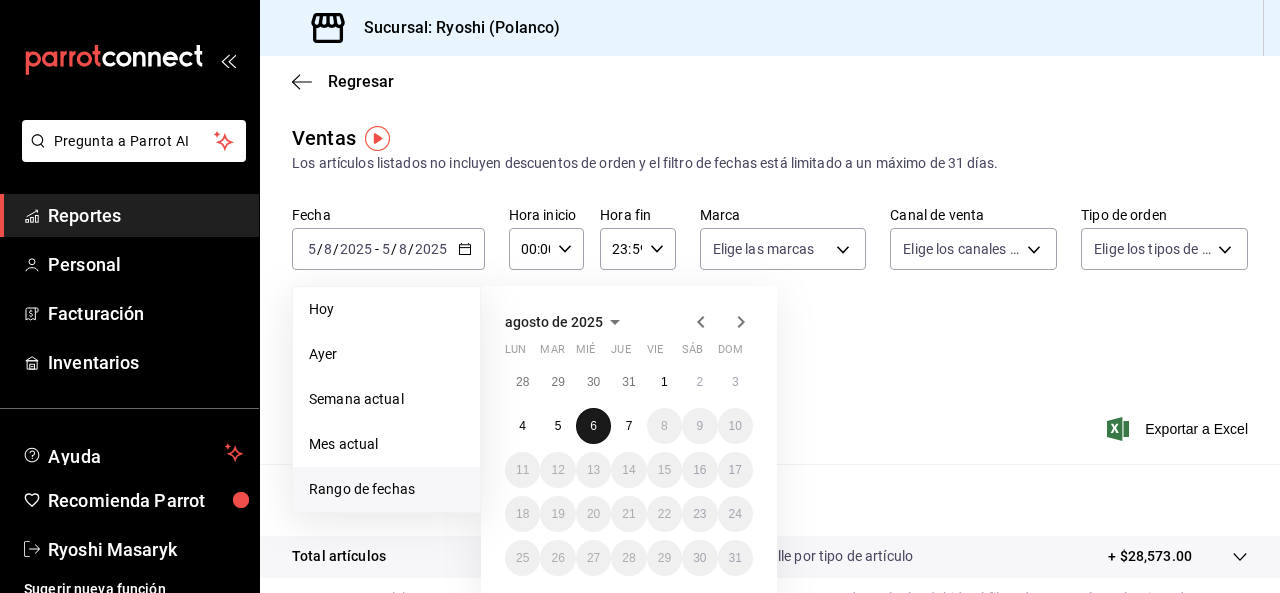 click on "6" at bounding box center [593, 426] 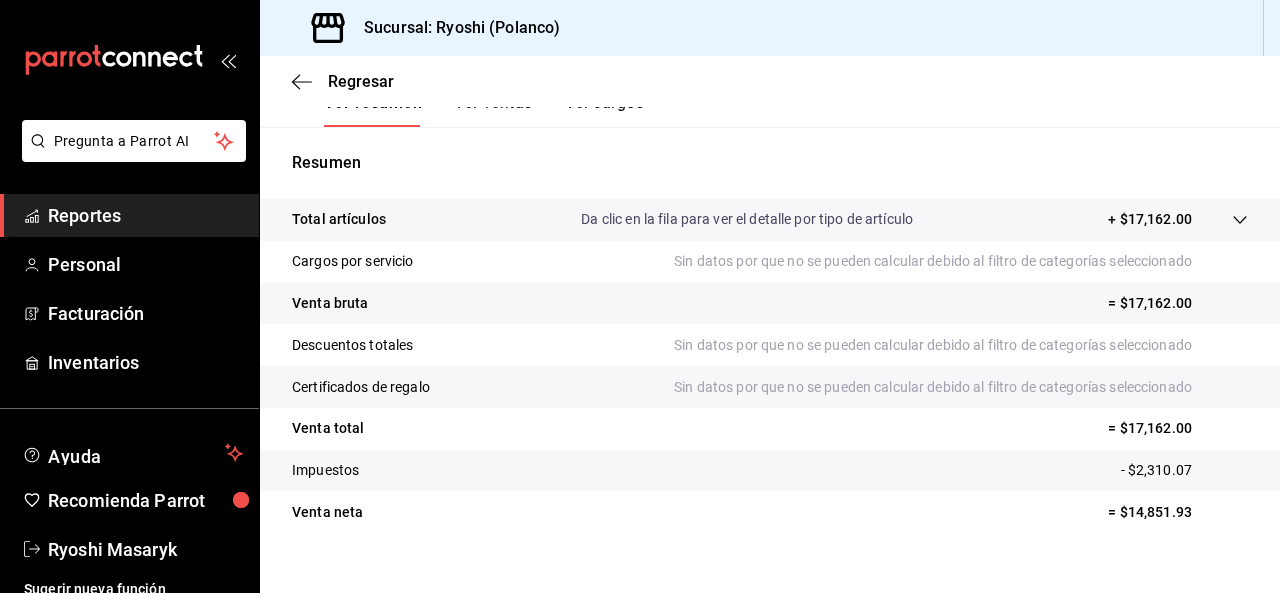 scroll, scrollTop: 340, scrollLeft: 0, axis: vertical 